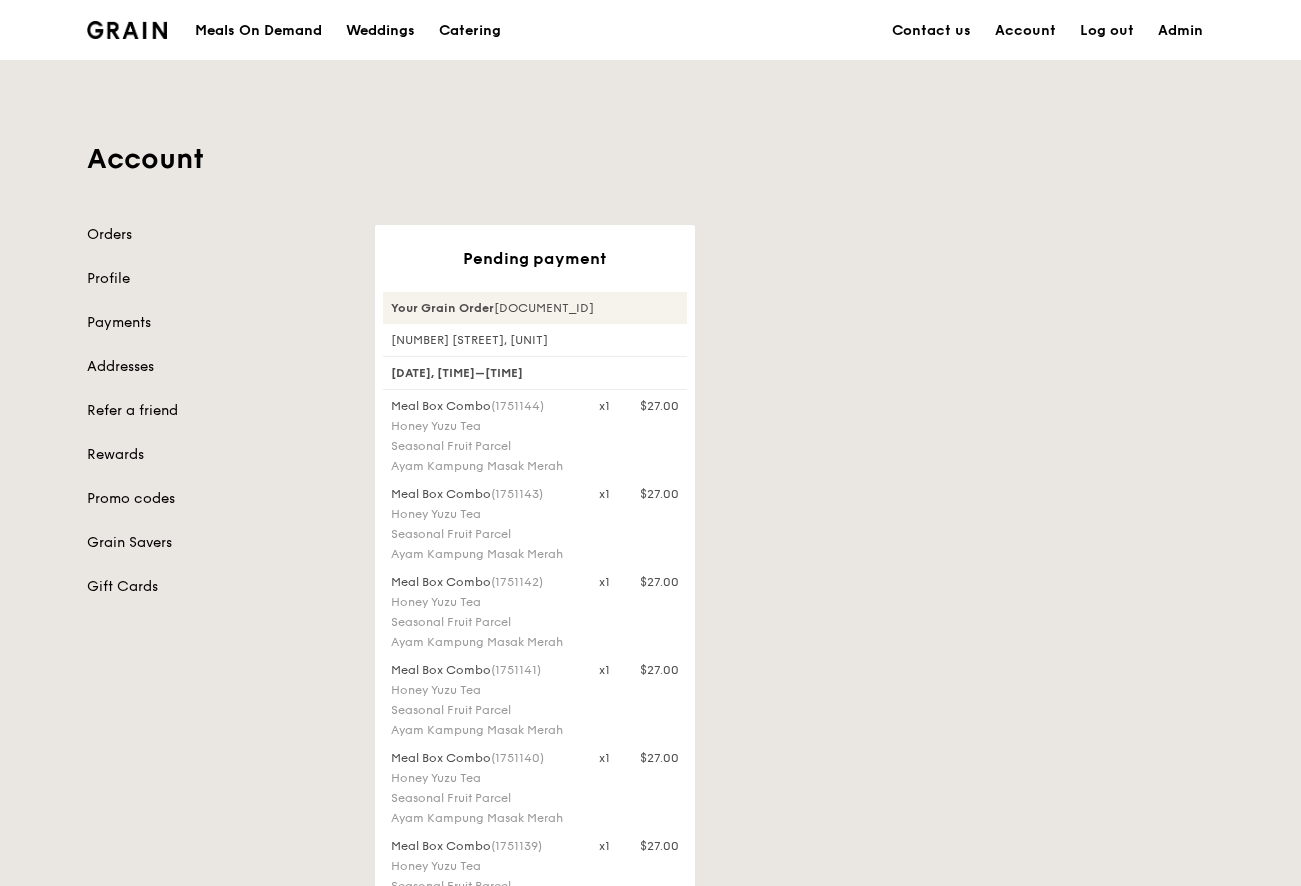 scroll, scrollTop: 270, scrollLeft: 0, axis: vertical 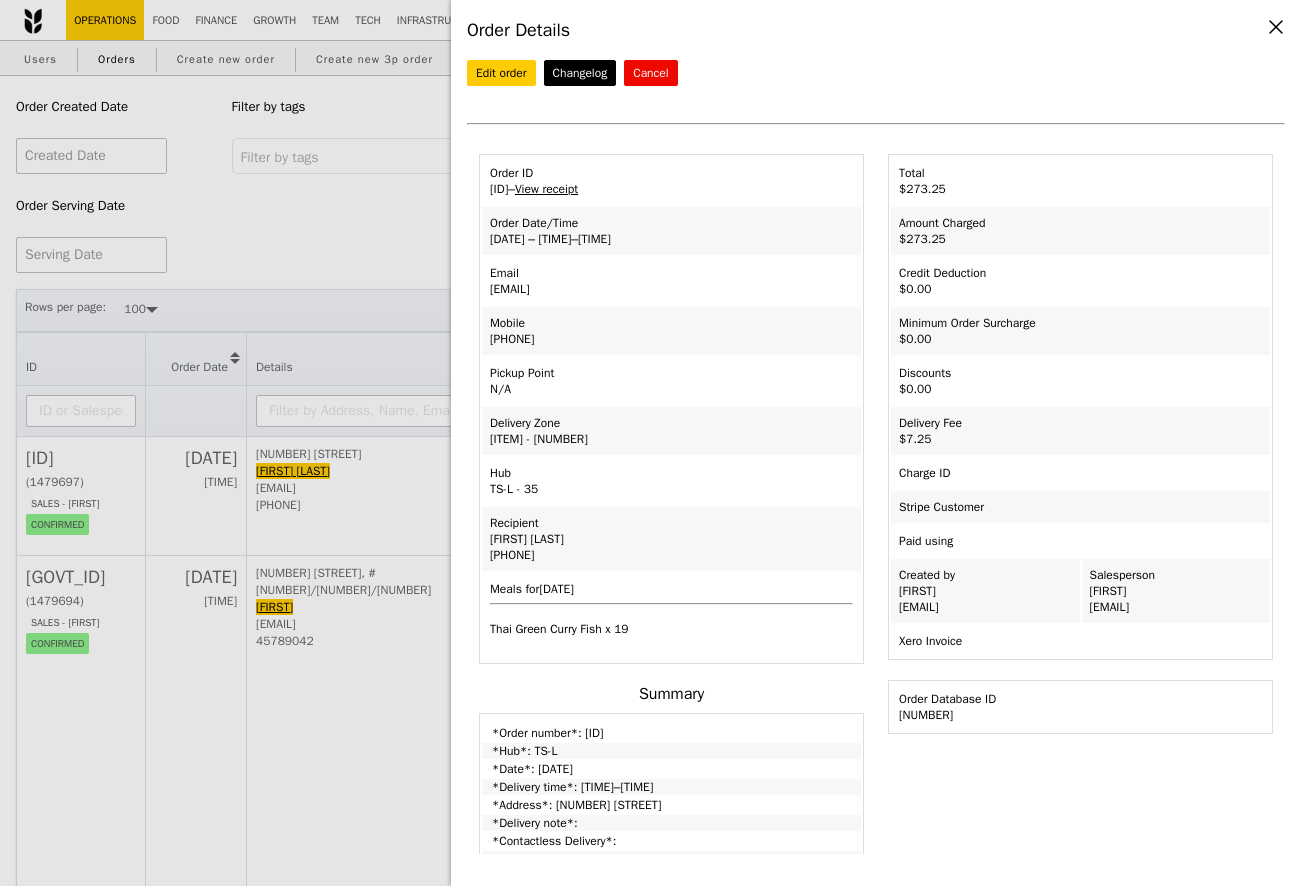 select on "100" 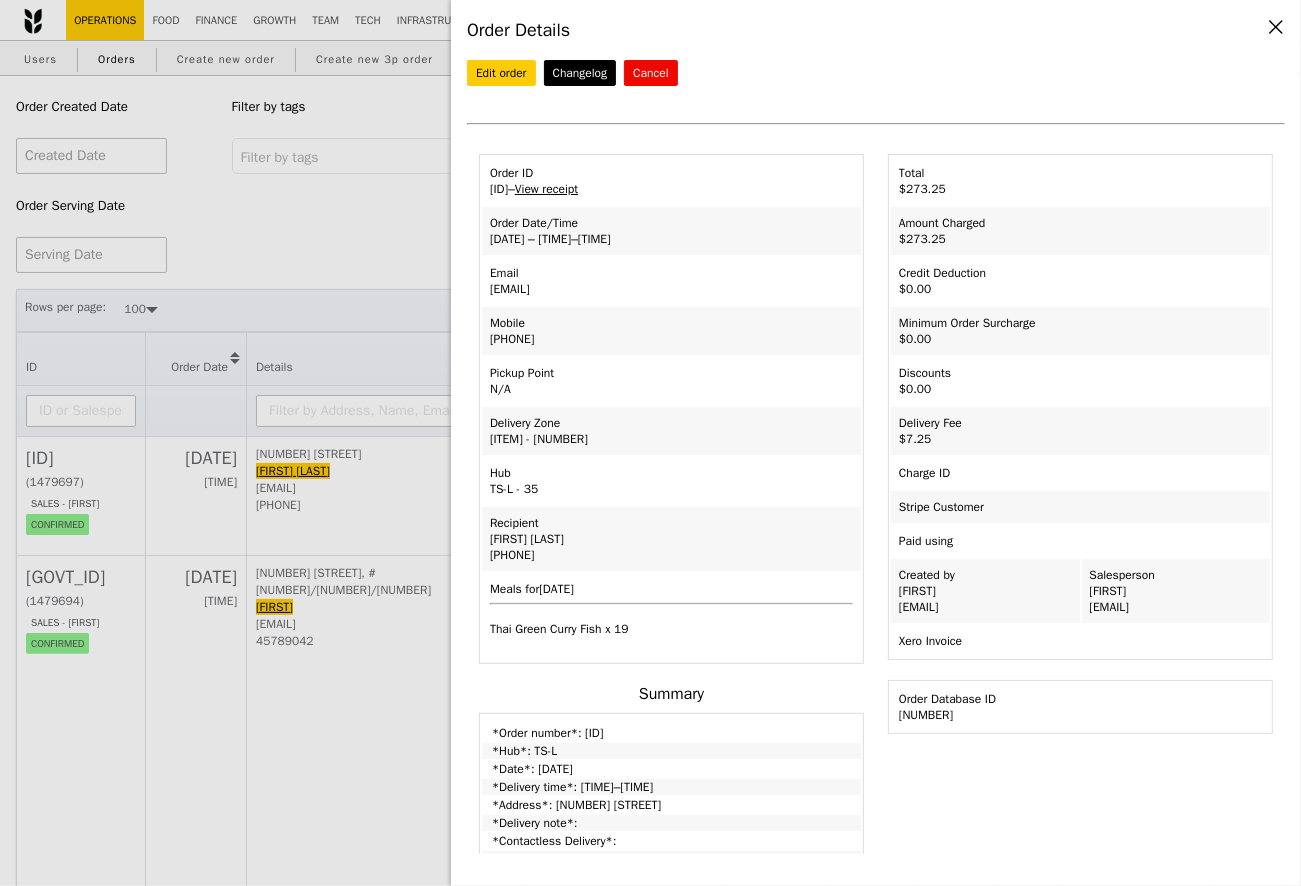 scroll, scrollTop: 0, scrollLeft: 0, axis: both 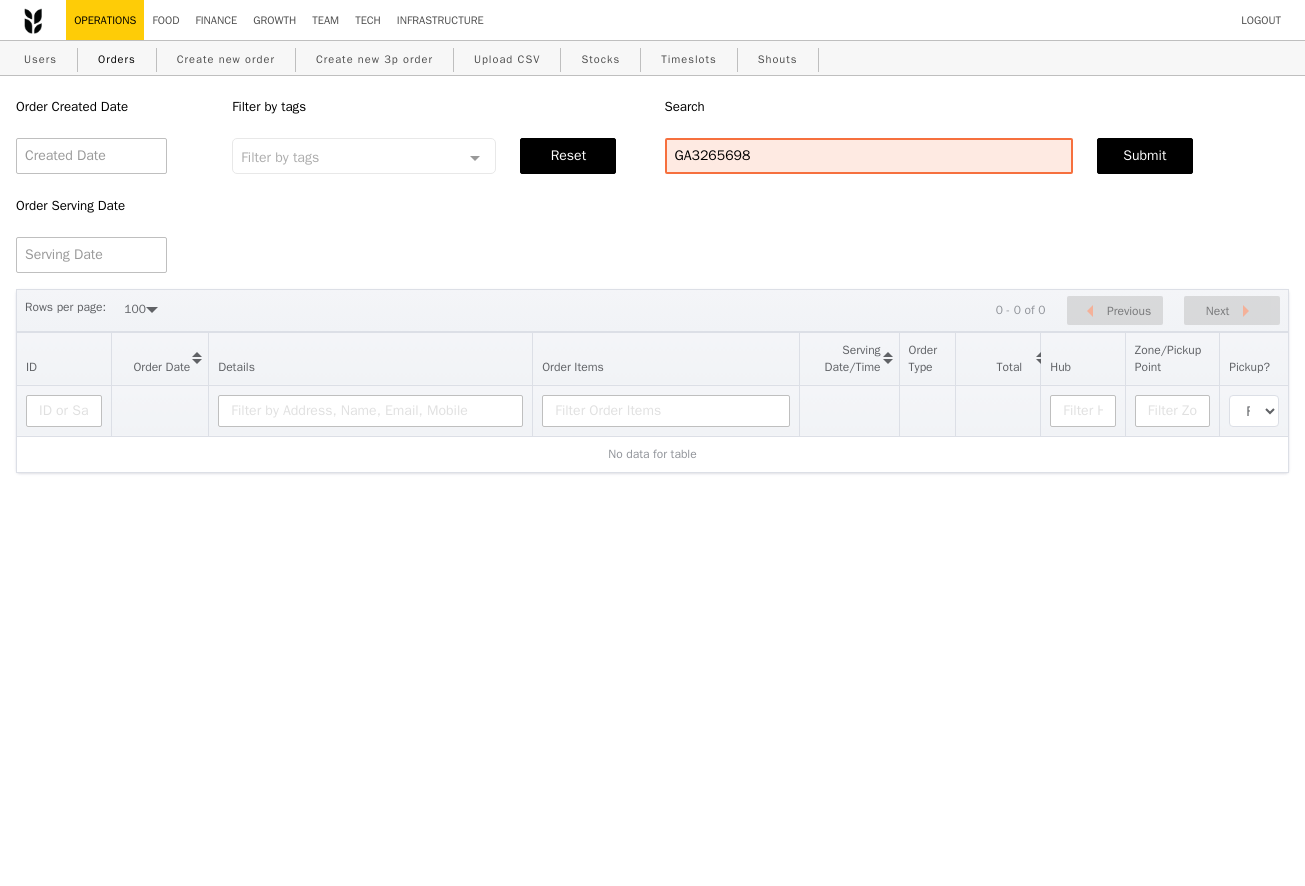 select on "100" 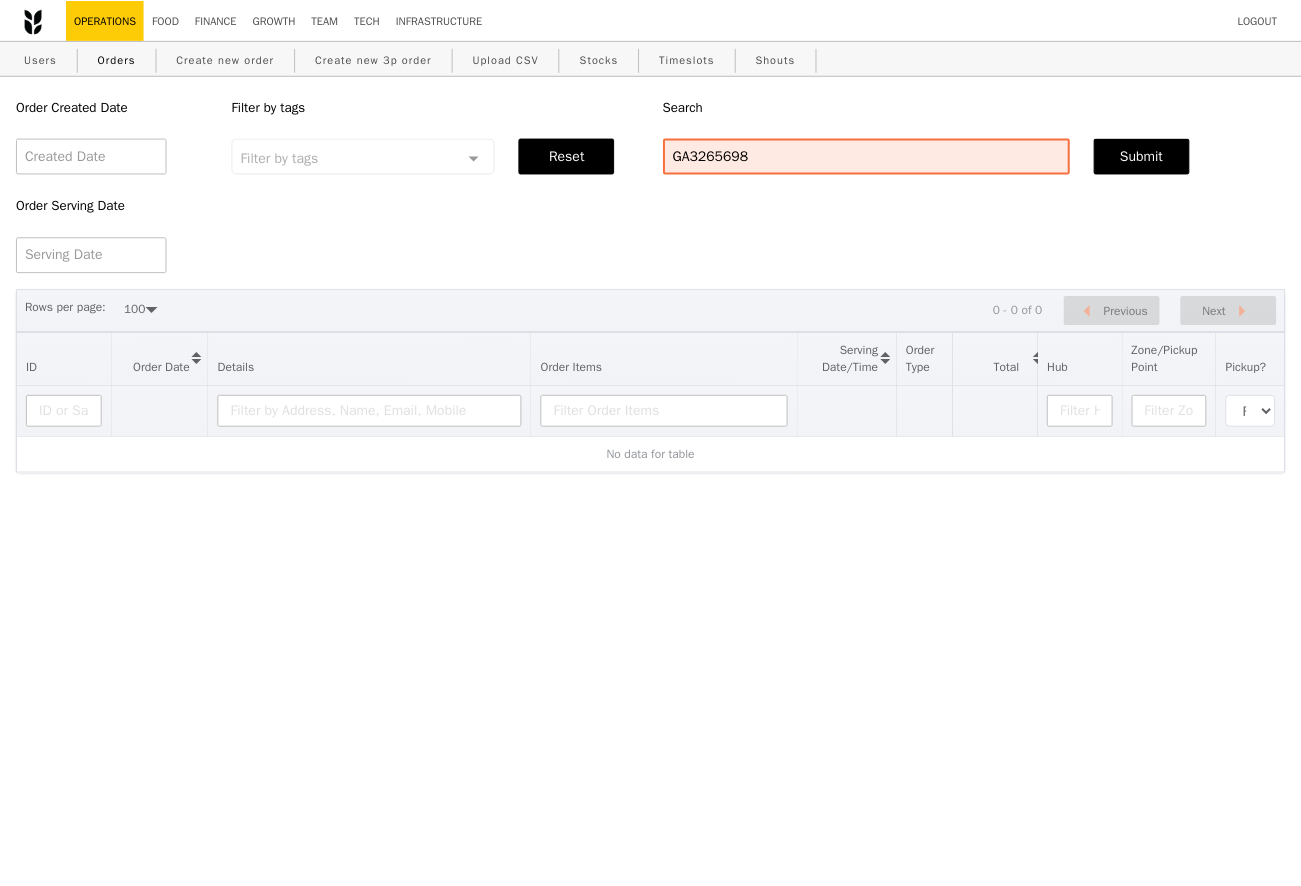 scroll, scrollTop: 0, scrollLeft: 0, axis: both 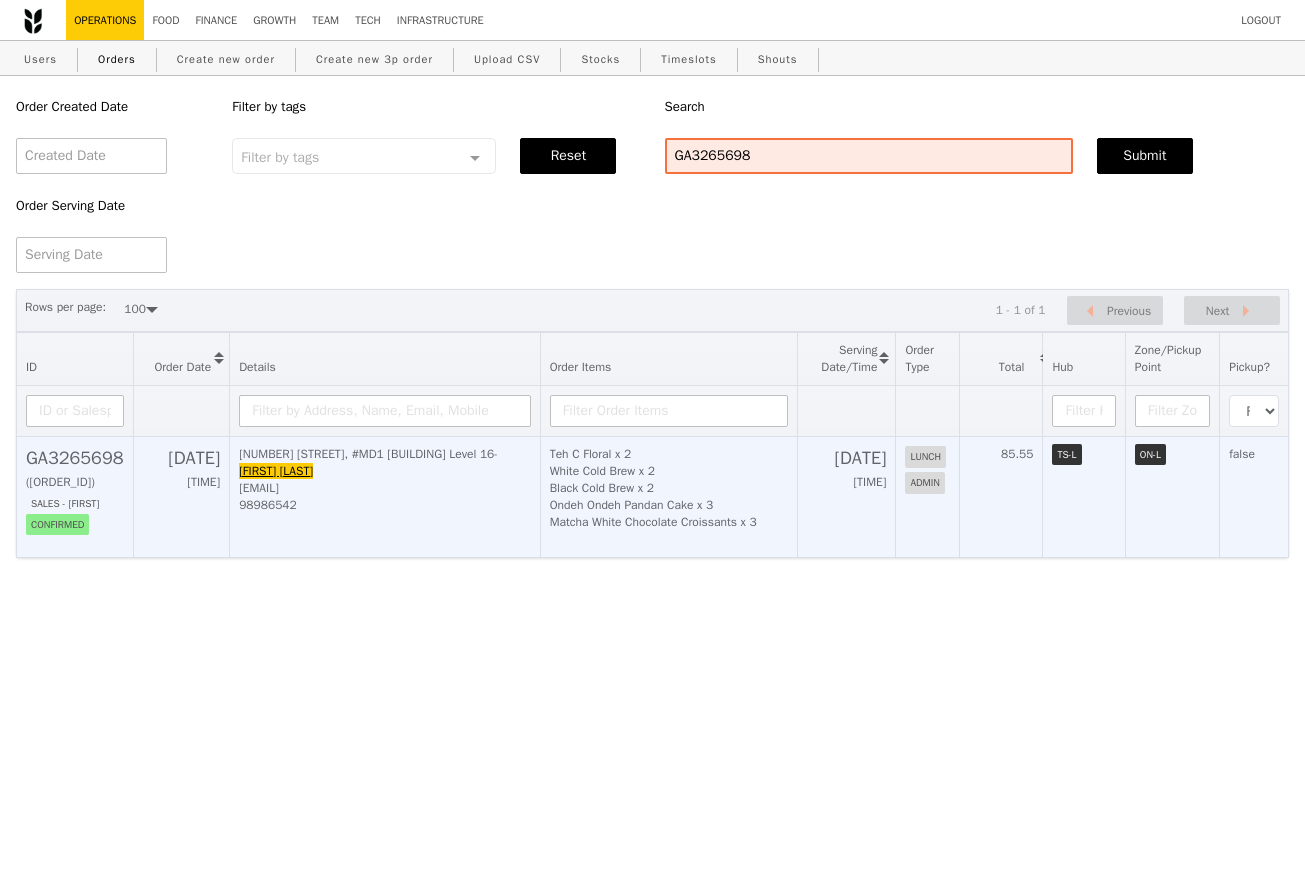 click on "GA3265698" at bounding box center [75, 458] 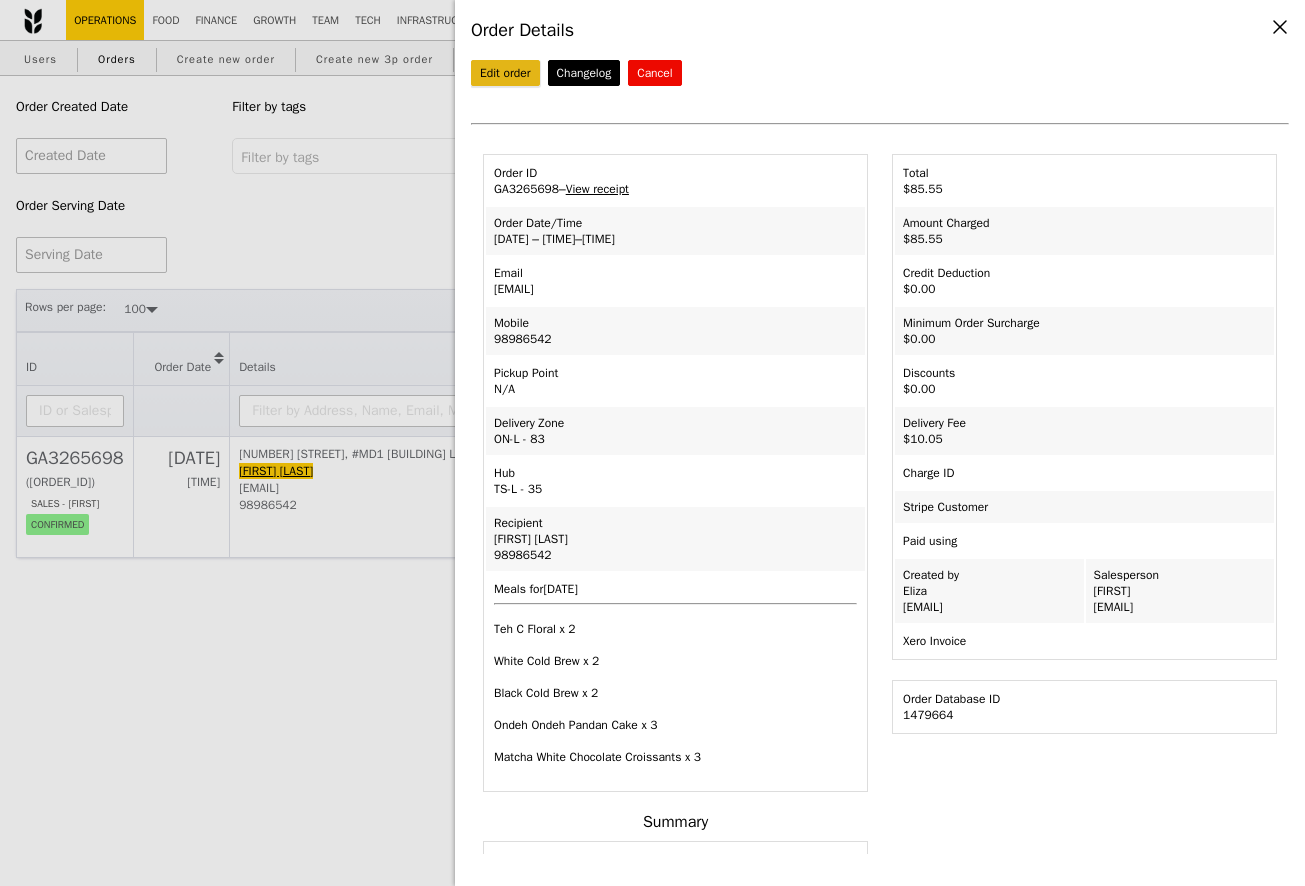 click on "Edit order" at bounding box center [505, 73] 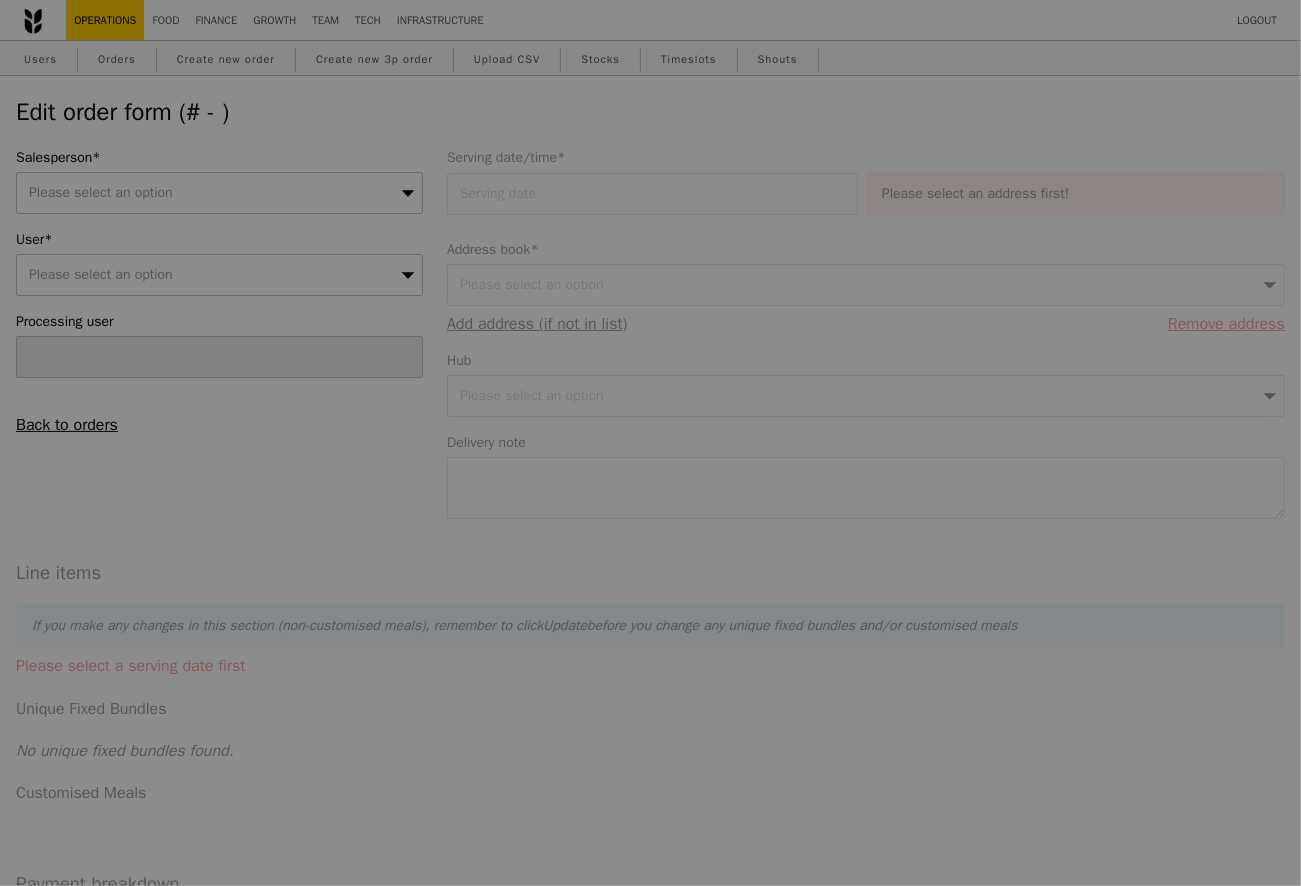 type on "Eliza" 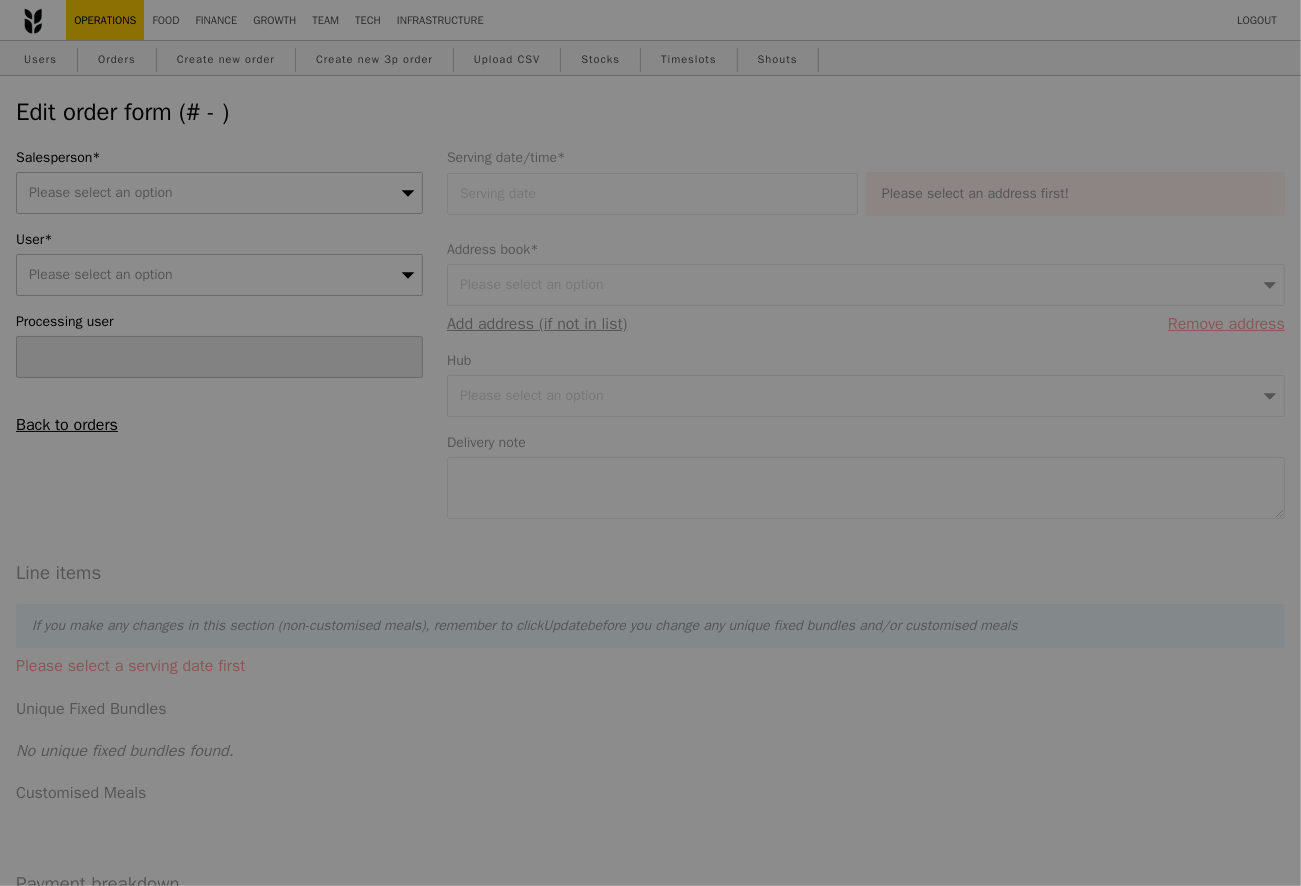 type on "11 Aug 2025" 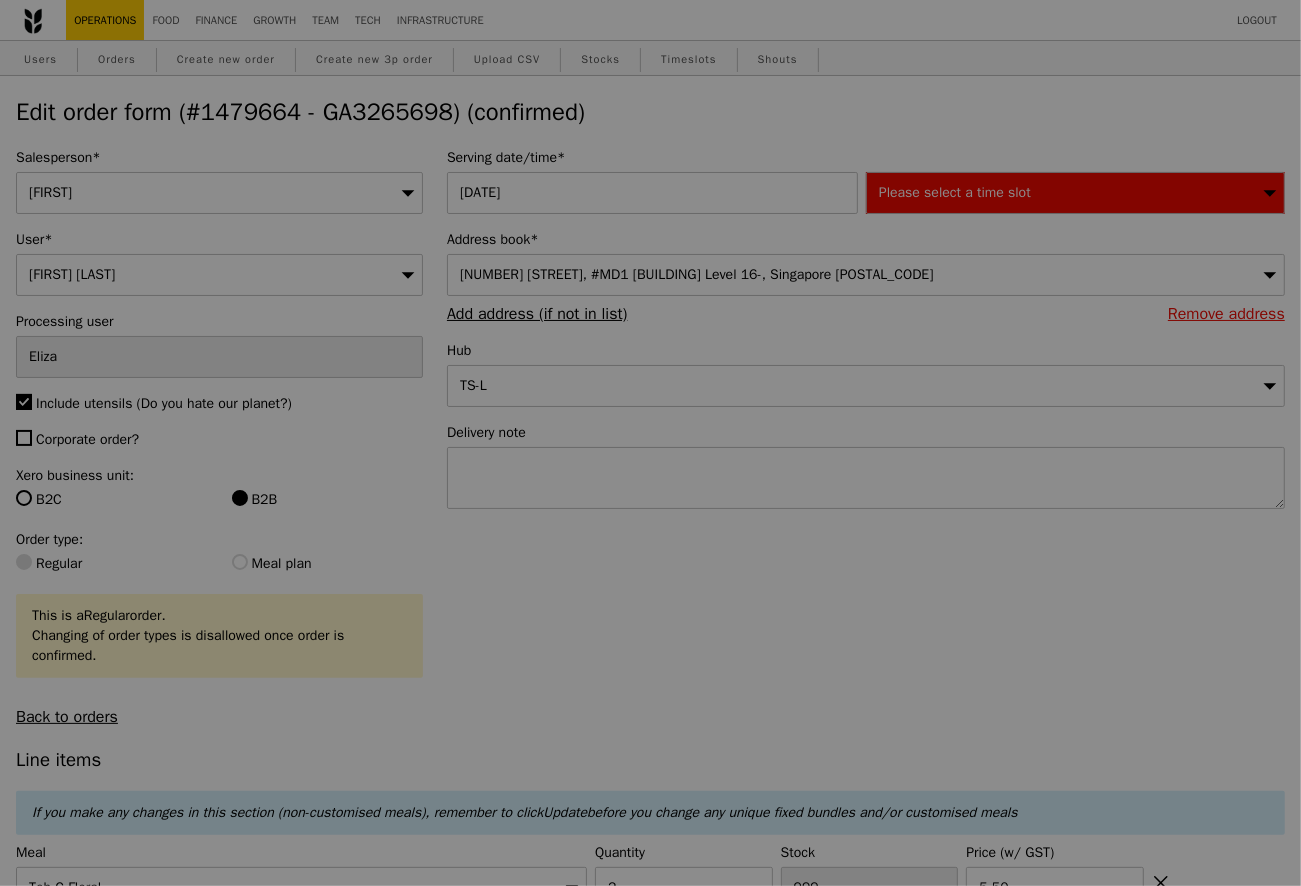 type on "498" 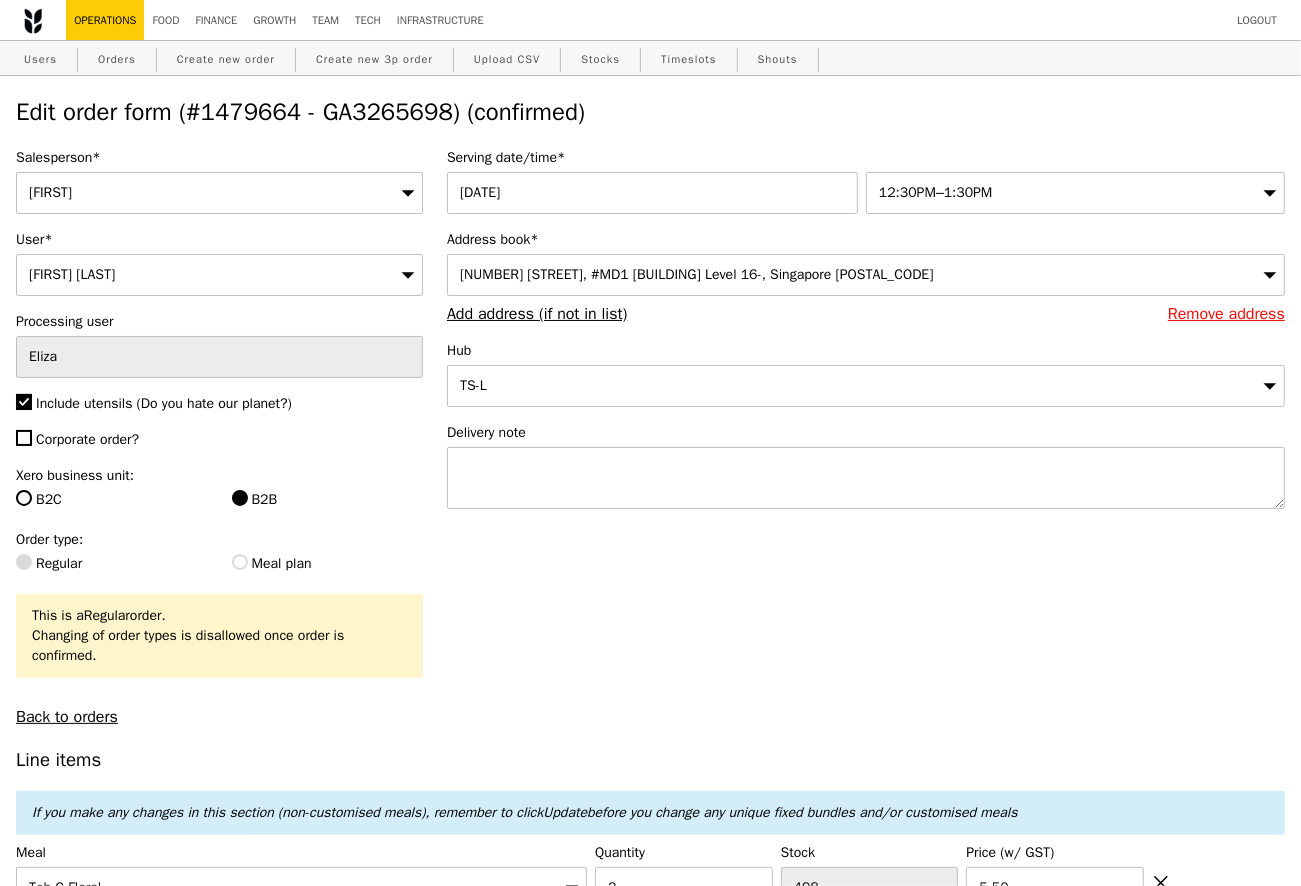 type on "Update" 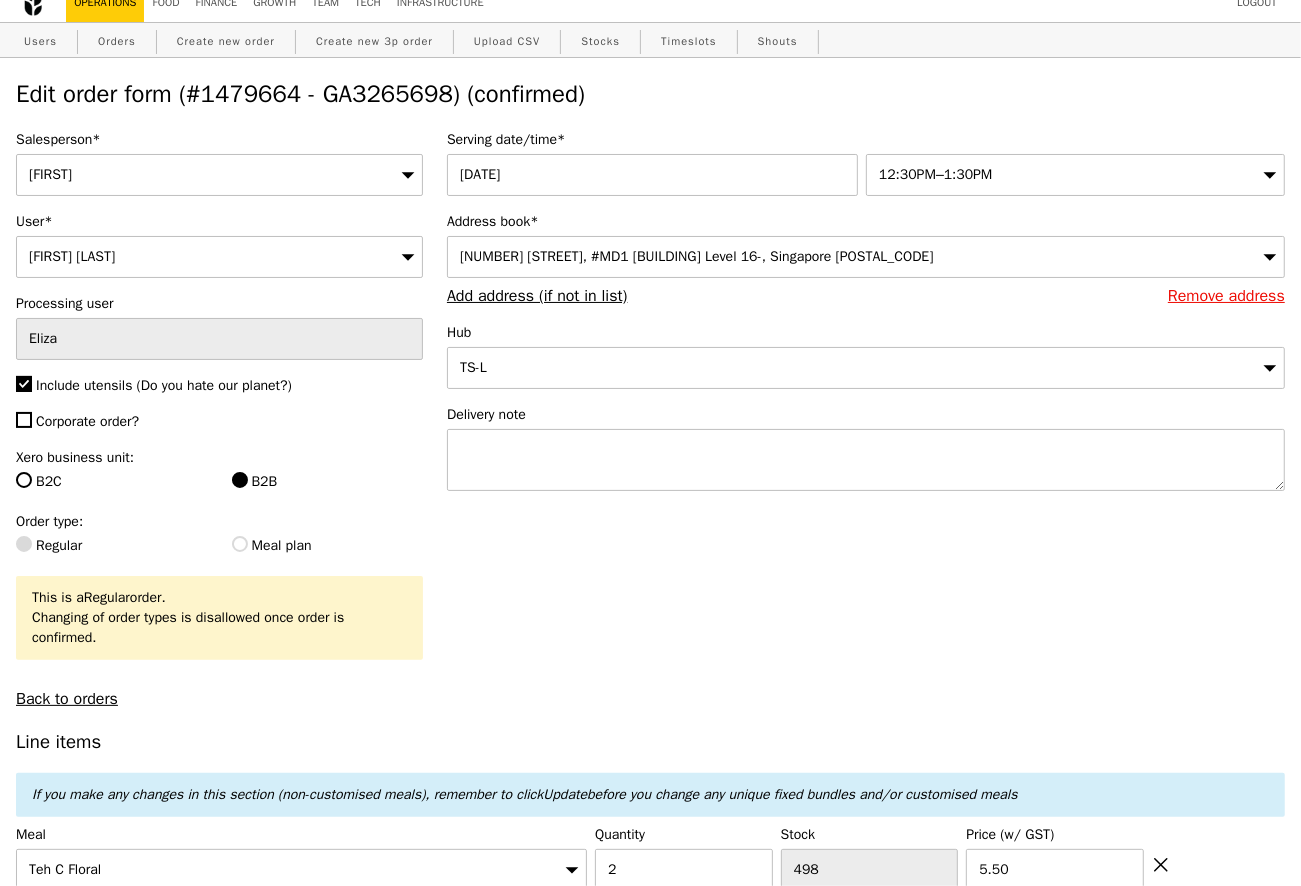 click on "Salesperson*
Samantha
User*
Samantha Quah
Processing user
Eliza
Include utensils (Do you hate our planet?)
Corporate order?
Xero business unit:
B2C
B2B
Order type:
Regular
Meal plan
This is a
Regular
order.
Changing of order types is disallowed once order is confirmed.
Back to orders
Serving date/time*
11 Aug 2025
12:30PM–1:30PM
Address book*
12 Science Drive 2, #MD1 Tahir Foundation building Level 16-, Singapore 117549
Remove address
Add address (if not in list)
Hub" at bounding box center (650, 3403) 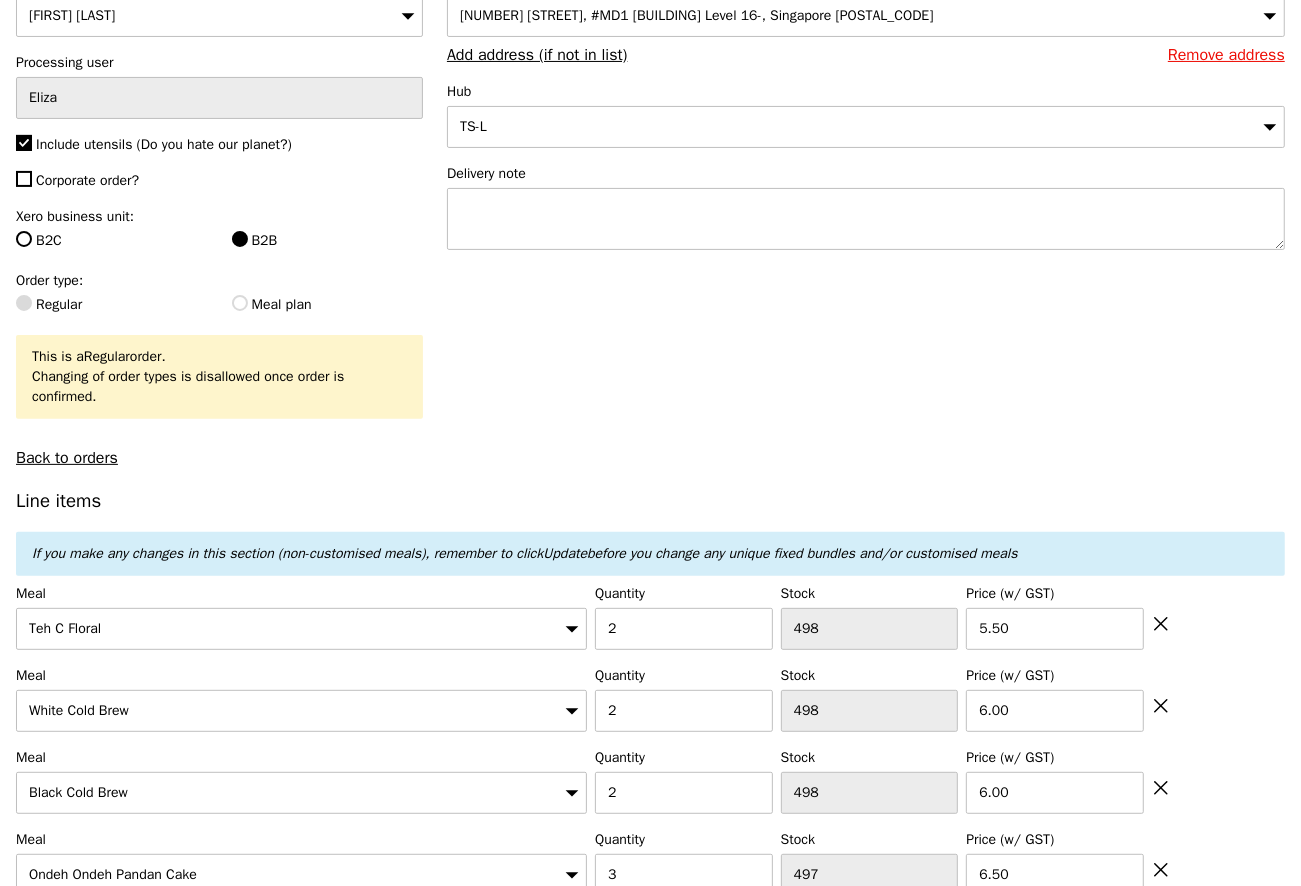scroll, scrollTop: 0, scrollLeft: 0, axis: both 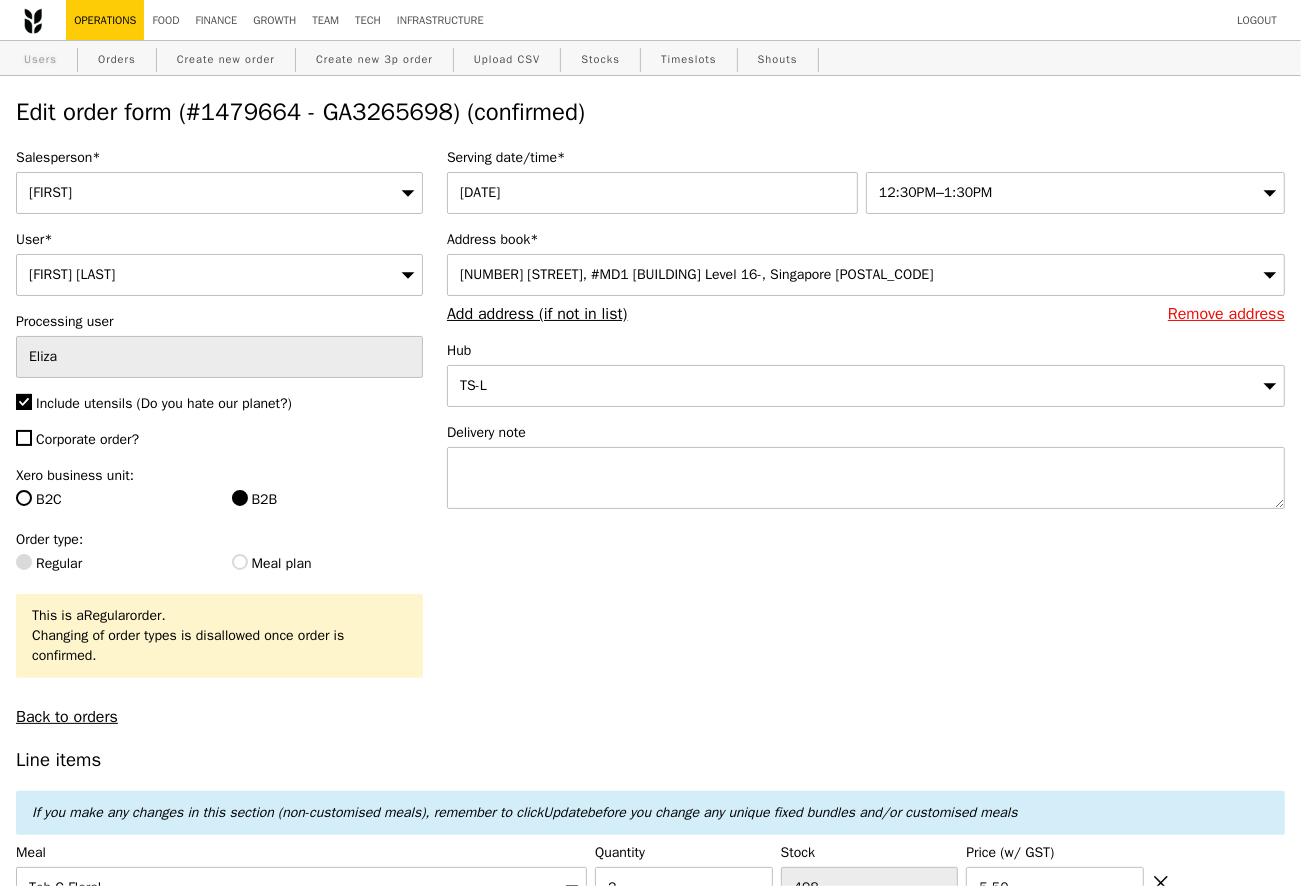 click on "Users" at bounding box center [40, 59] 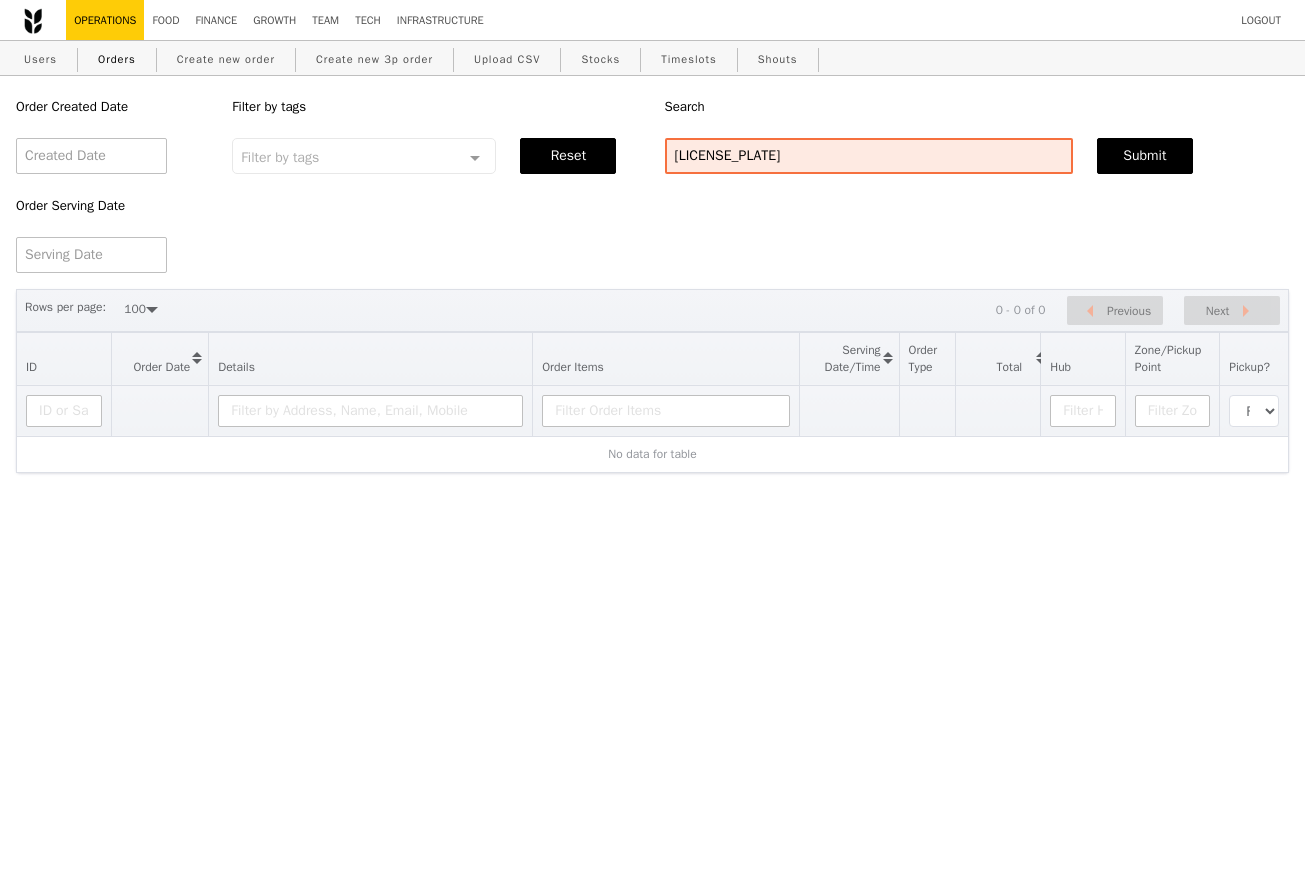 select on "100" 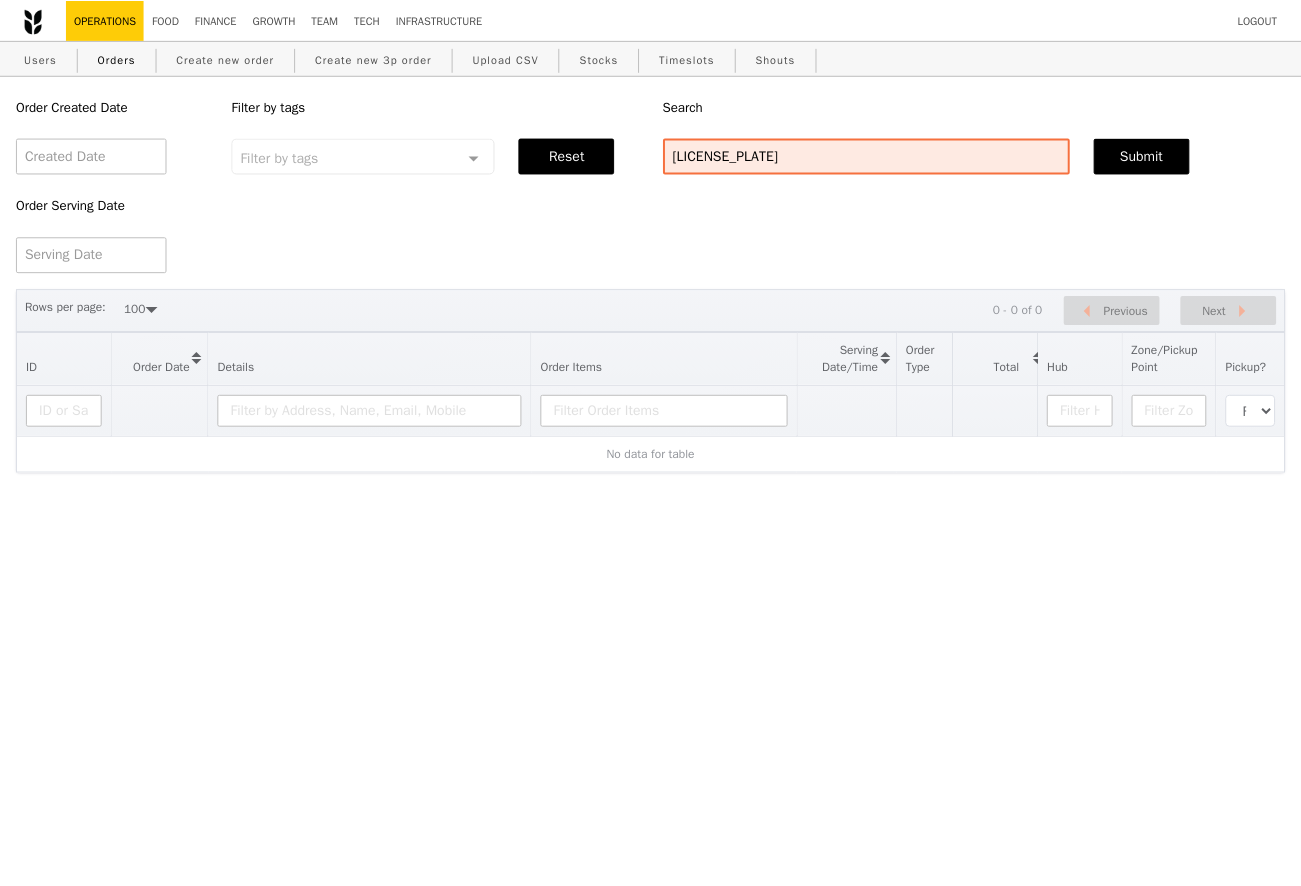 scroll, scrollTop: 0, scrollLeft: 0, axis: both 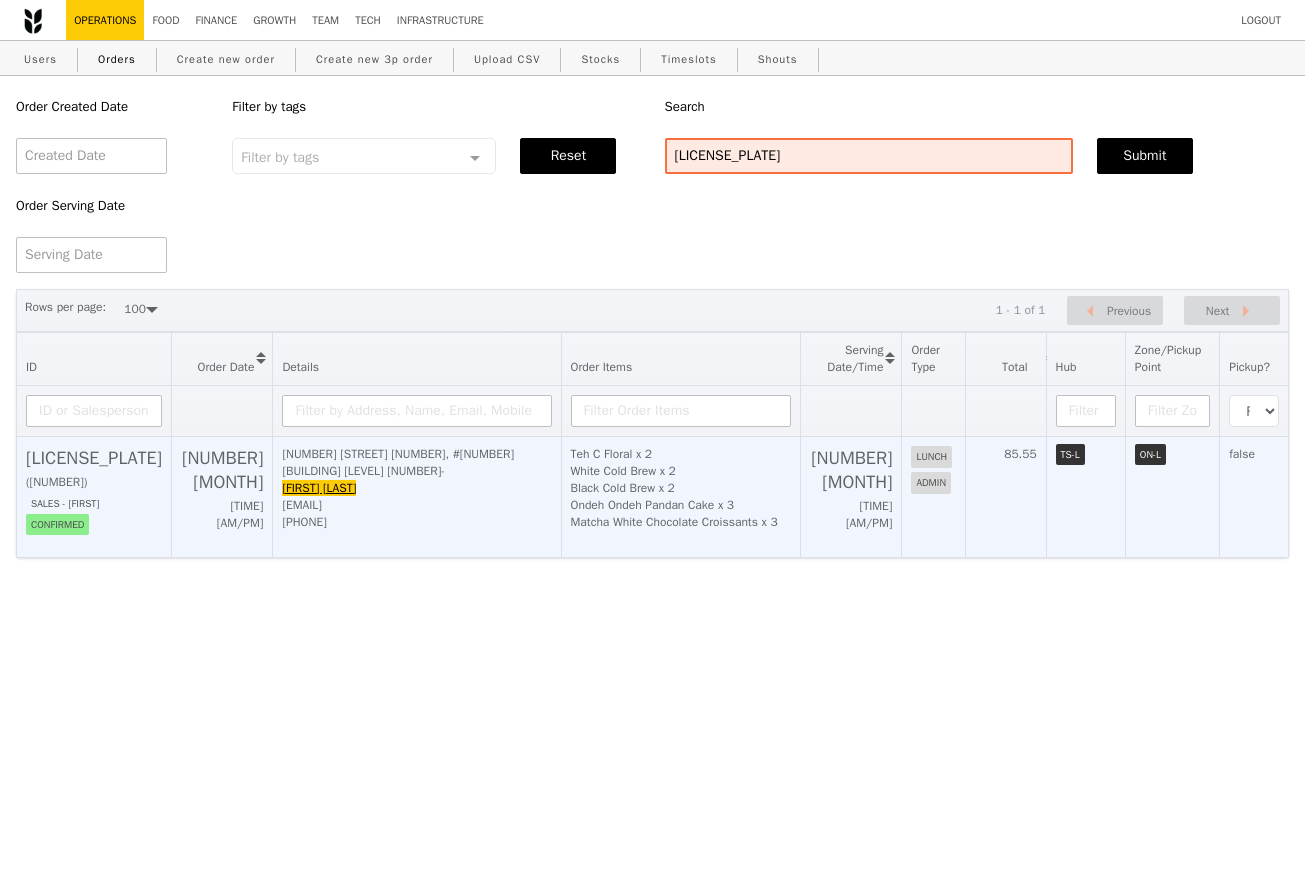 click on "GA3265698" at bounding box center [94, 458] 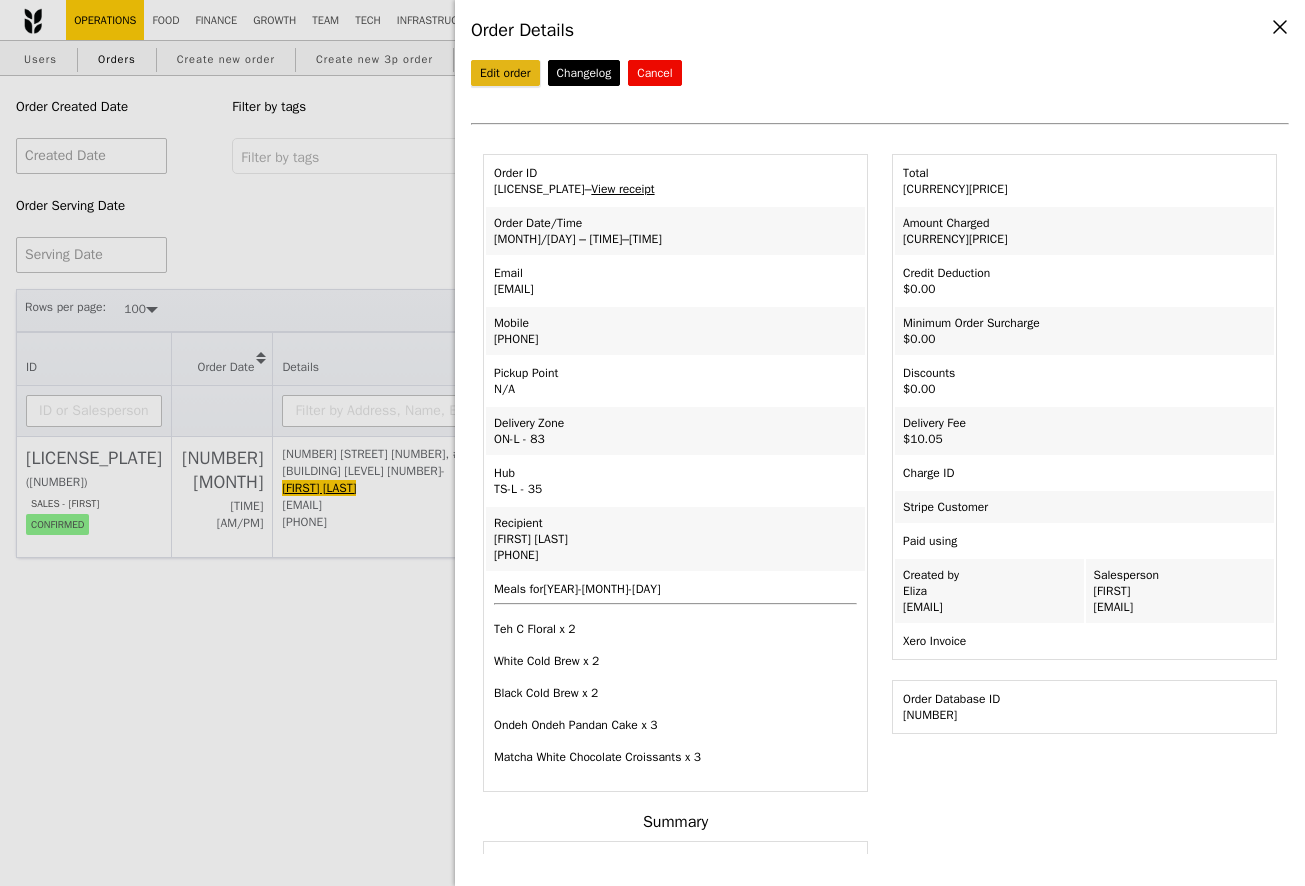 click on "Edit order" at bounding box center [505, 73] 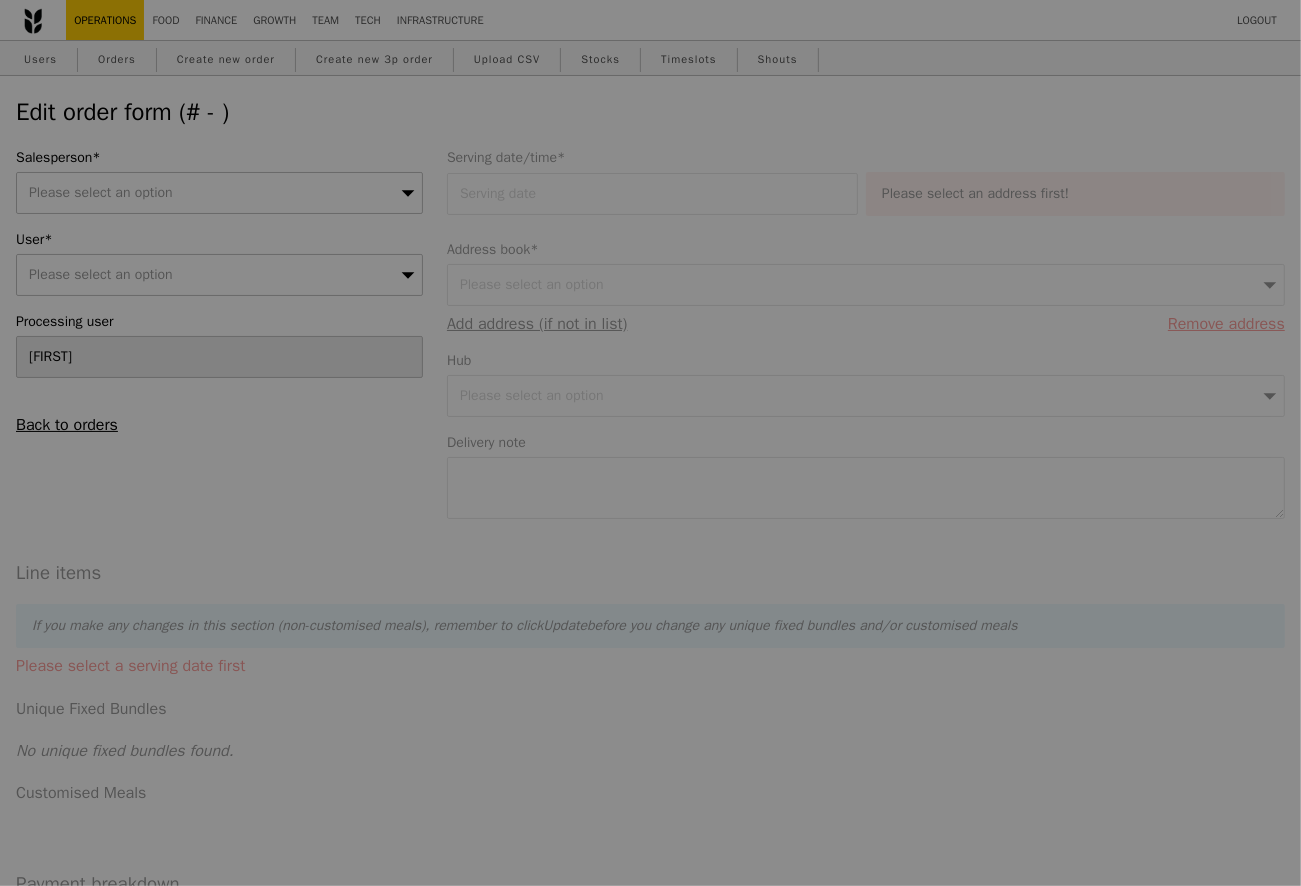 type on "Eliza" 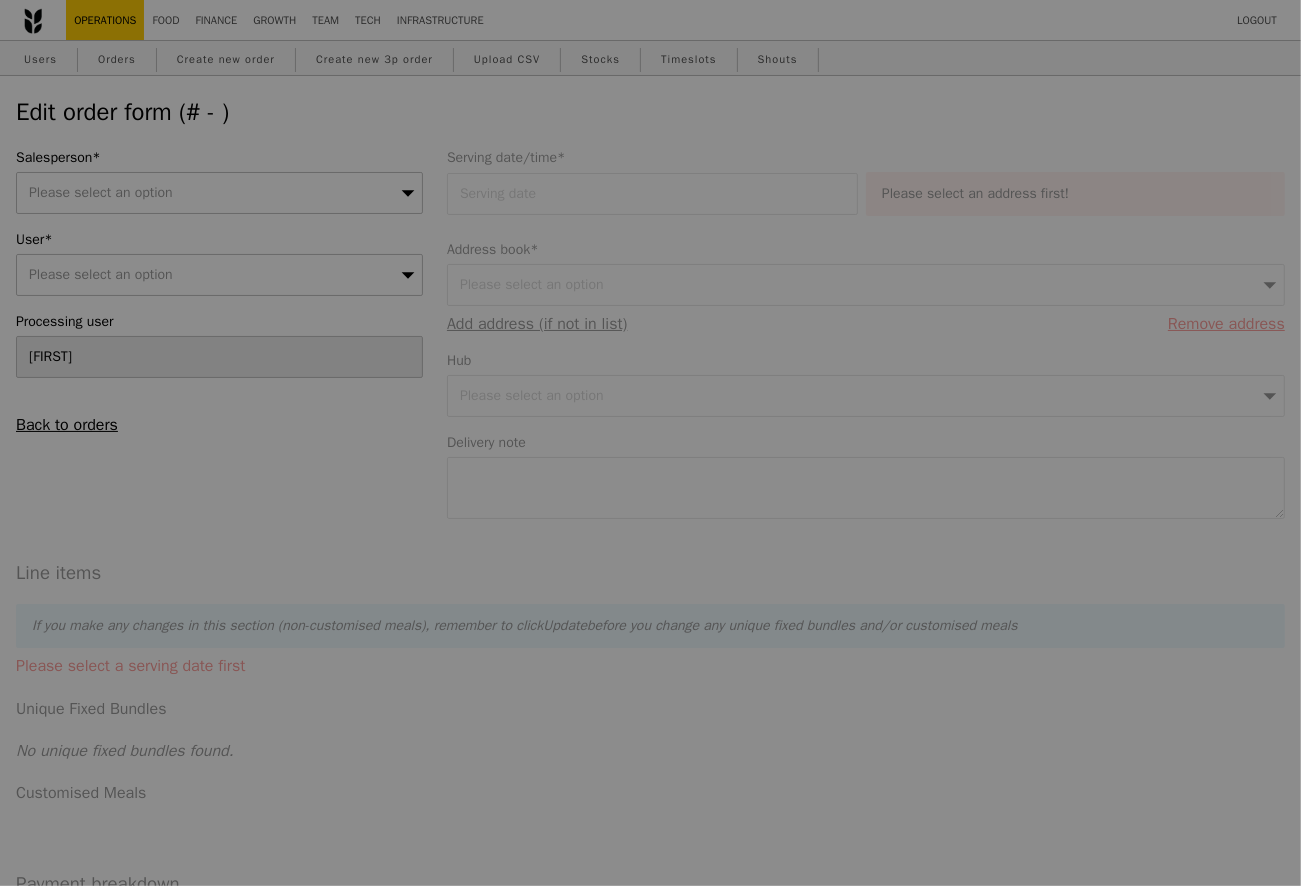 type on "11 Aug 2025" 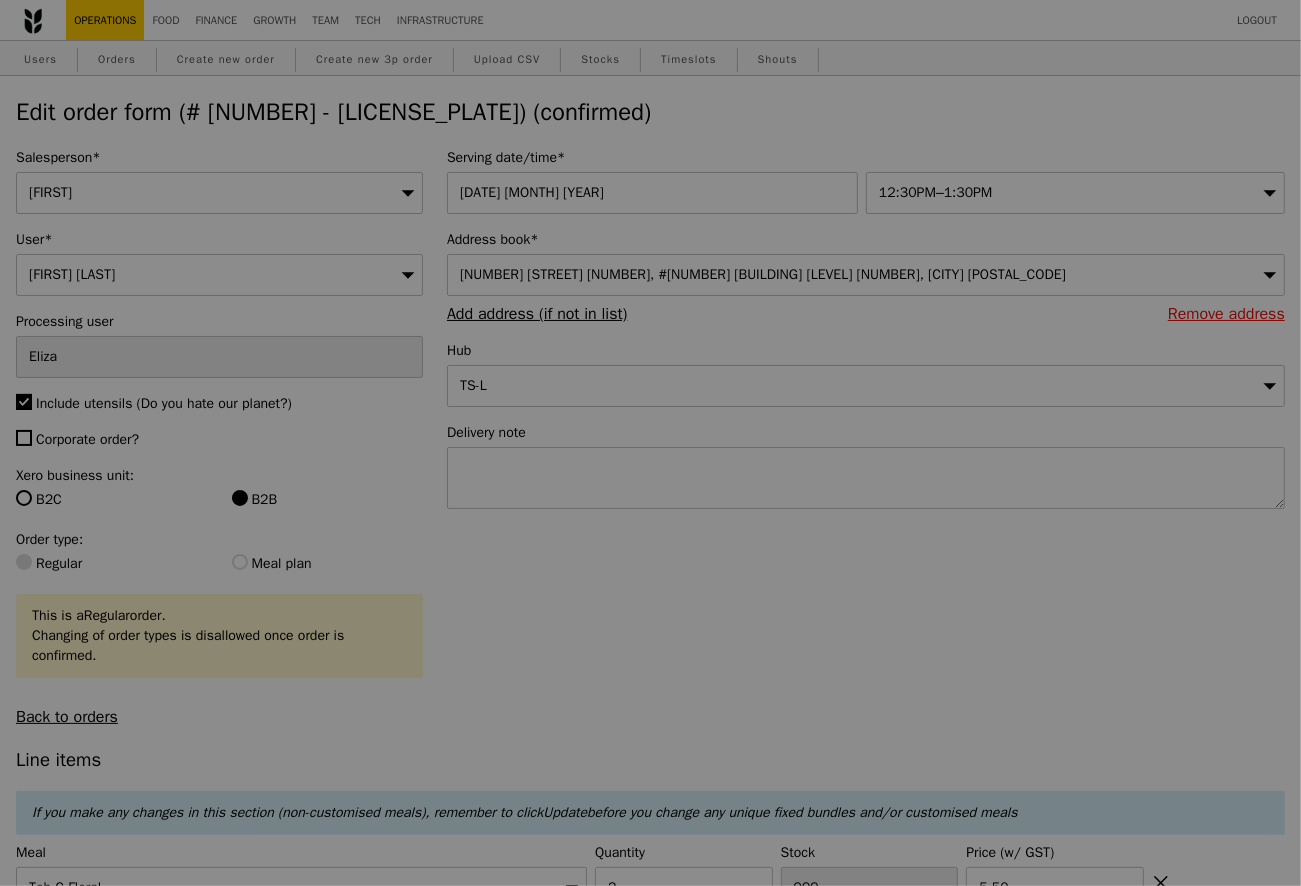 type on "498" 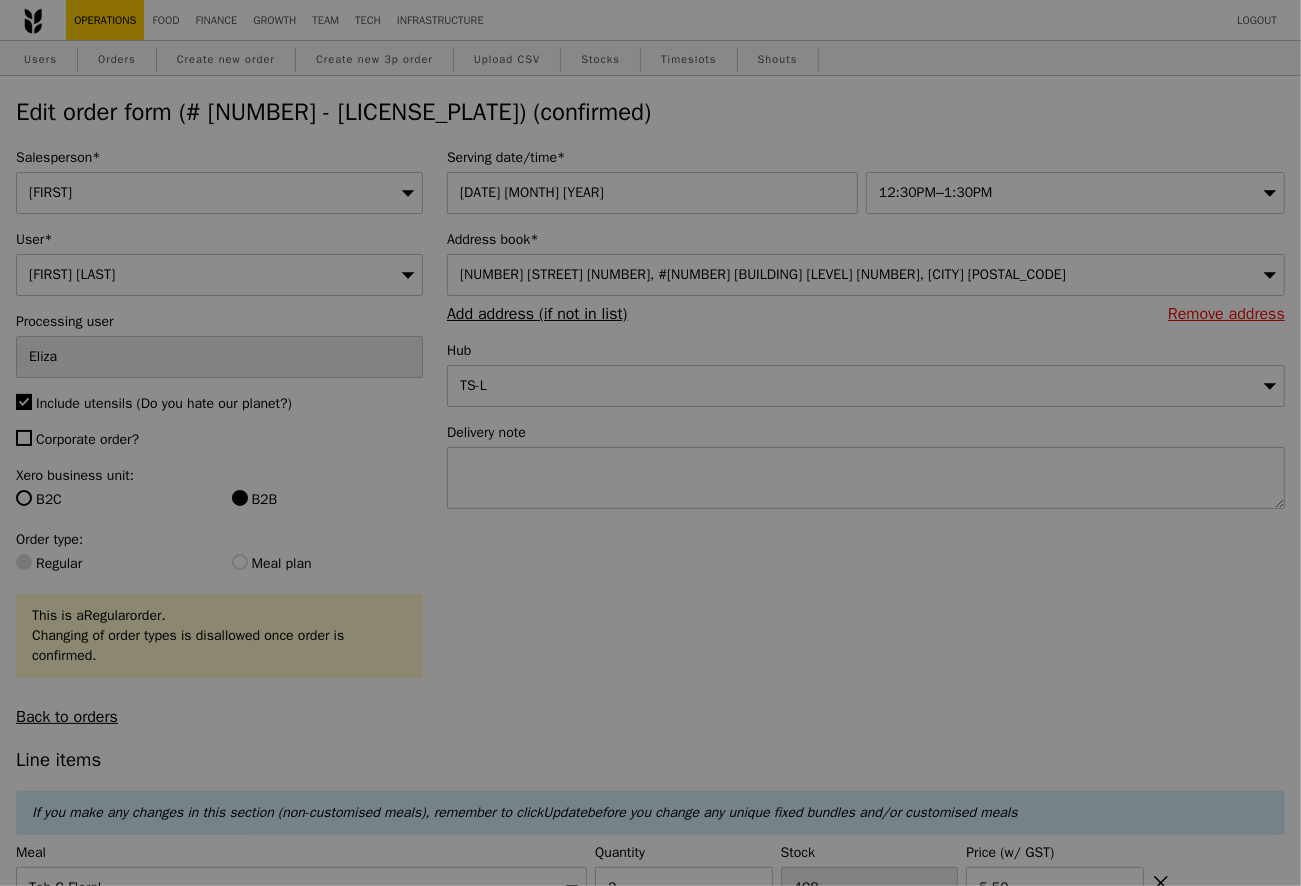 type on "Update" 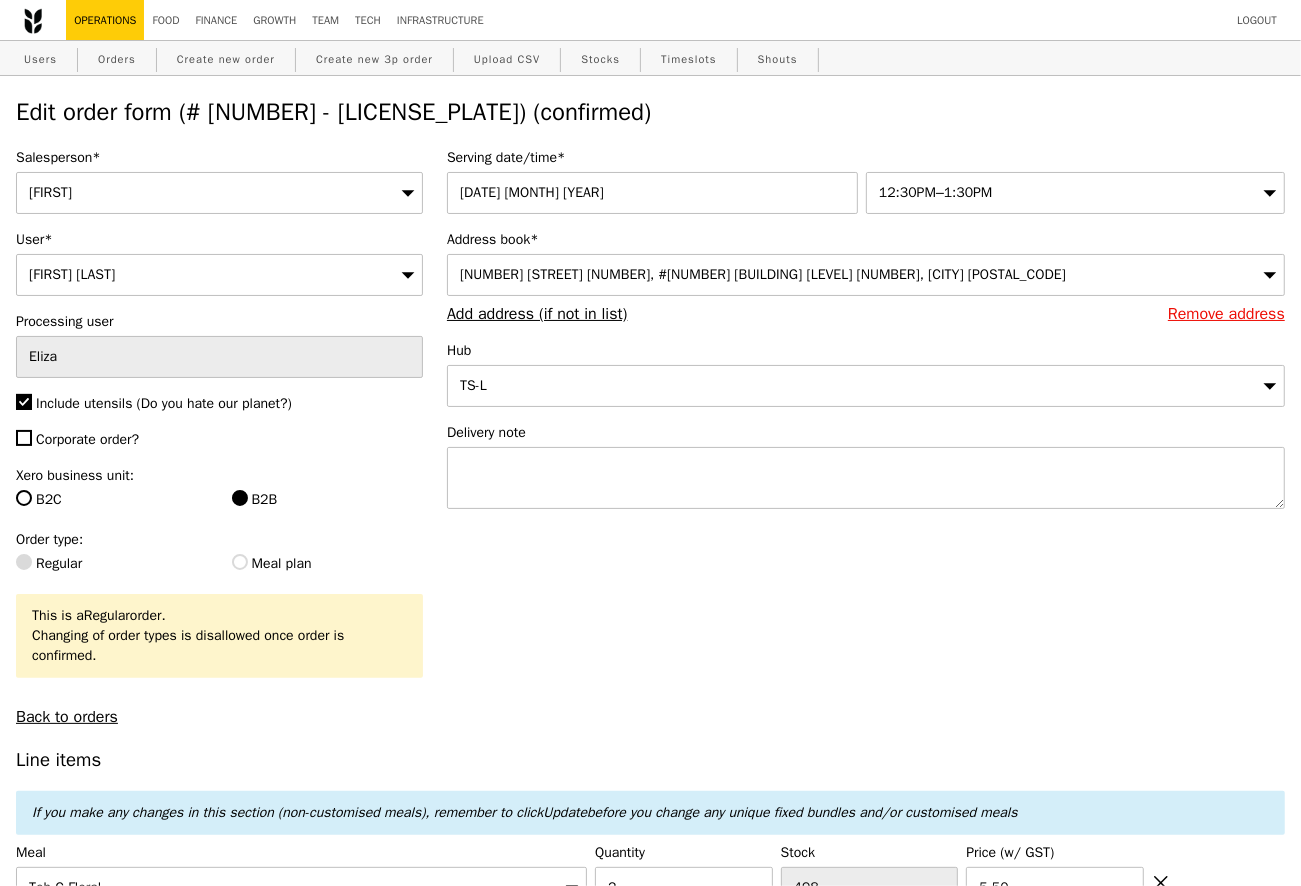 click on "12:30PM–1:30PM" at bounding box center [936, 192] 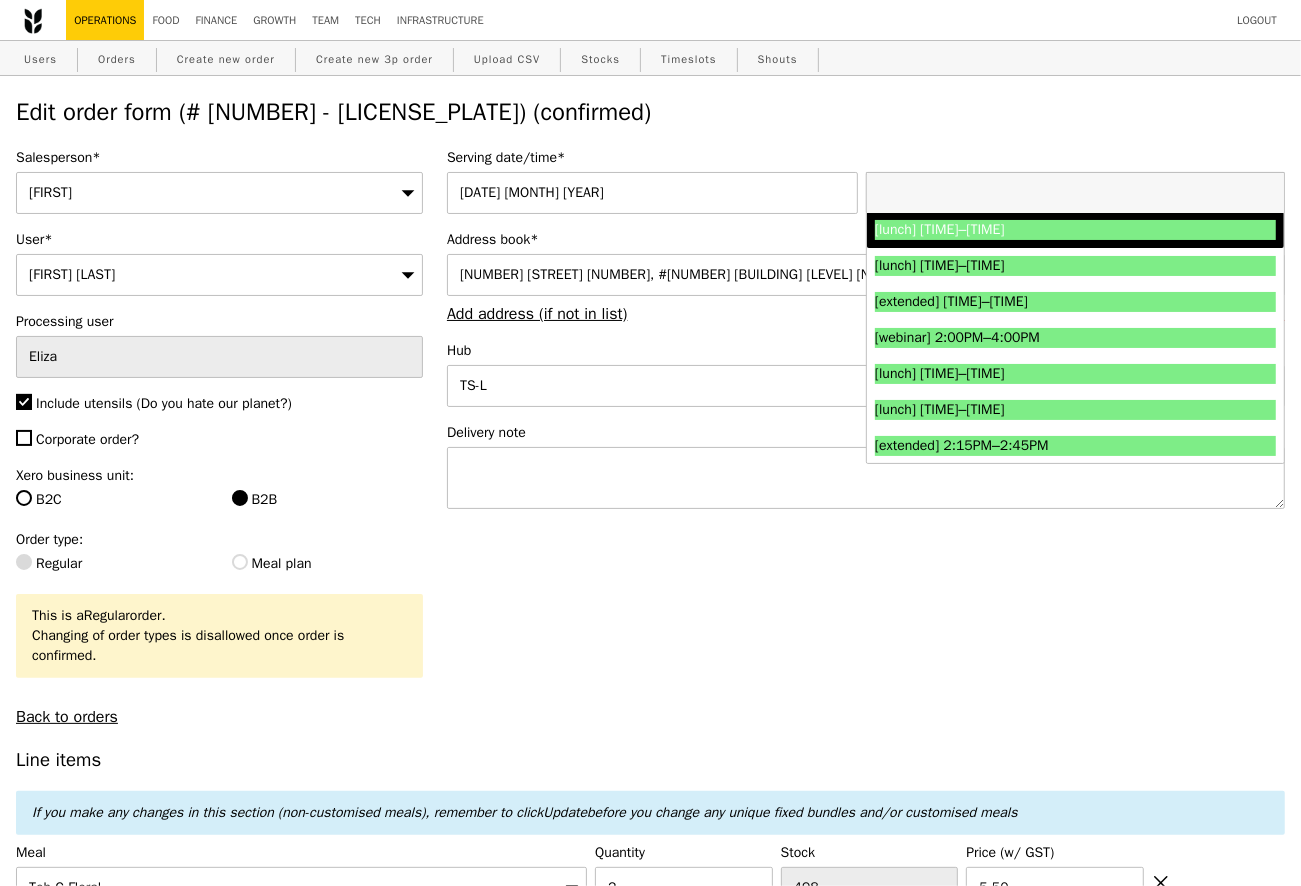 scroll, scrollTop: 1302, scrollLeft: 0, axis: vertical 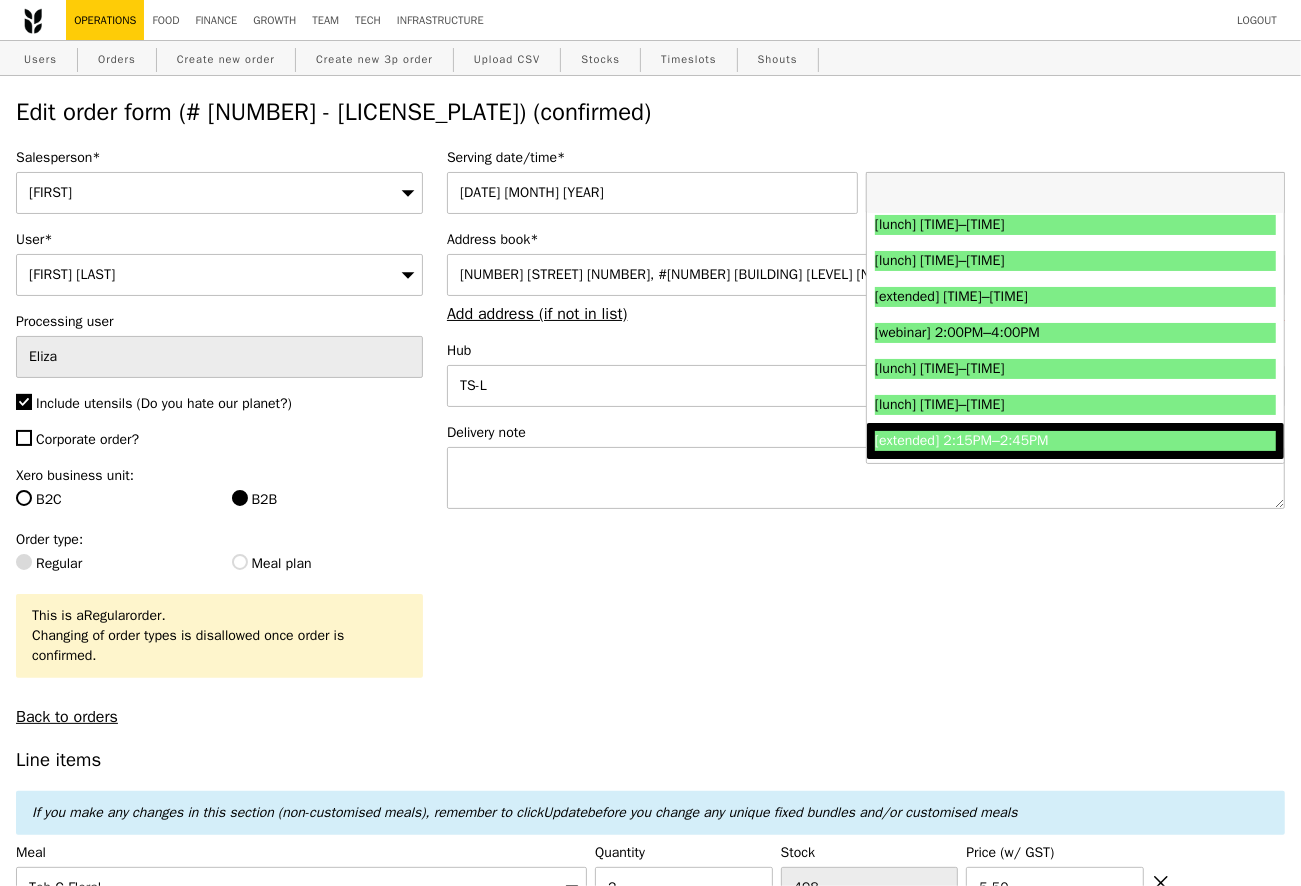 click on "Salesperson*
Samantha
User*
Samantha Quah
Processing user
Eliza
Include utensils (Do you hate our planet?)
Corporate order?
Xero business unit:
B2C
B2B
Order type:
Regular
Meal plan
This is a
Regular
order.
Changing of order types is disallowed once order is confirmed.
Back to orders
Serving date/time*
11 Aug 2025
12:30PM–1:30PM
[webinar] 8:00AM–9:30AM
[extended] 8:00AM–8:30AM
[extended] 8:15AM–8:45AM
Address book*
Update" at bounding box center [650, 3421] 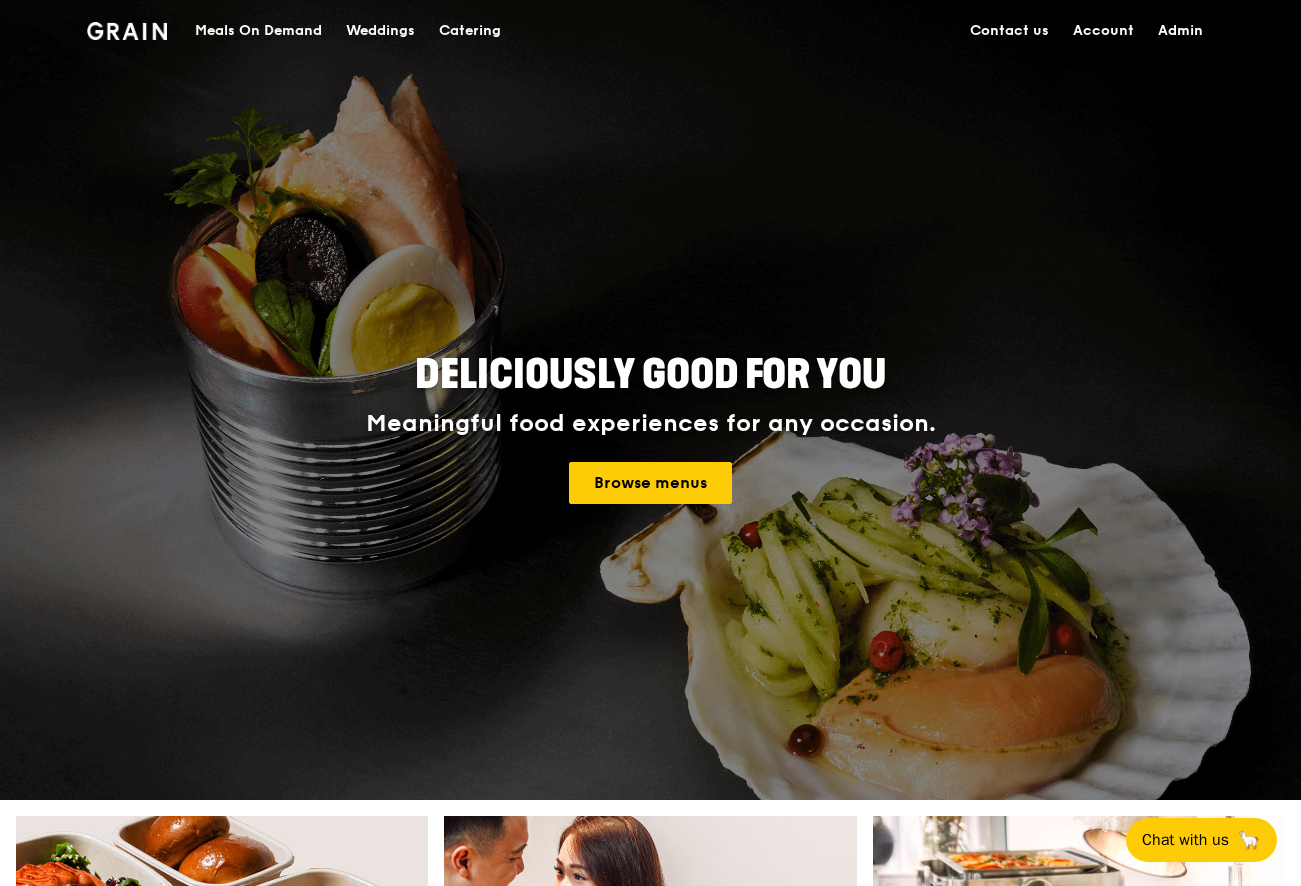 scroll, scrollTop: 0, scrollLeft: 0, axis: both 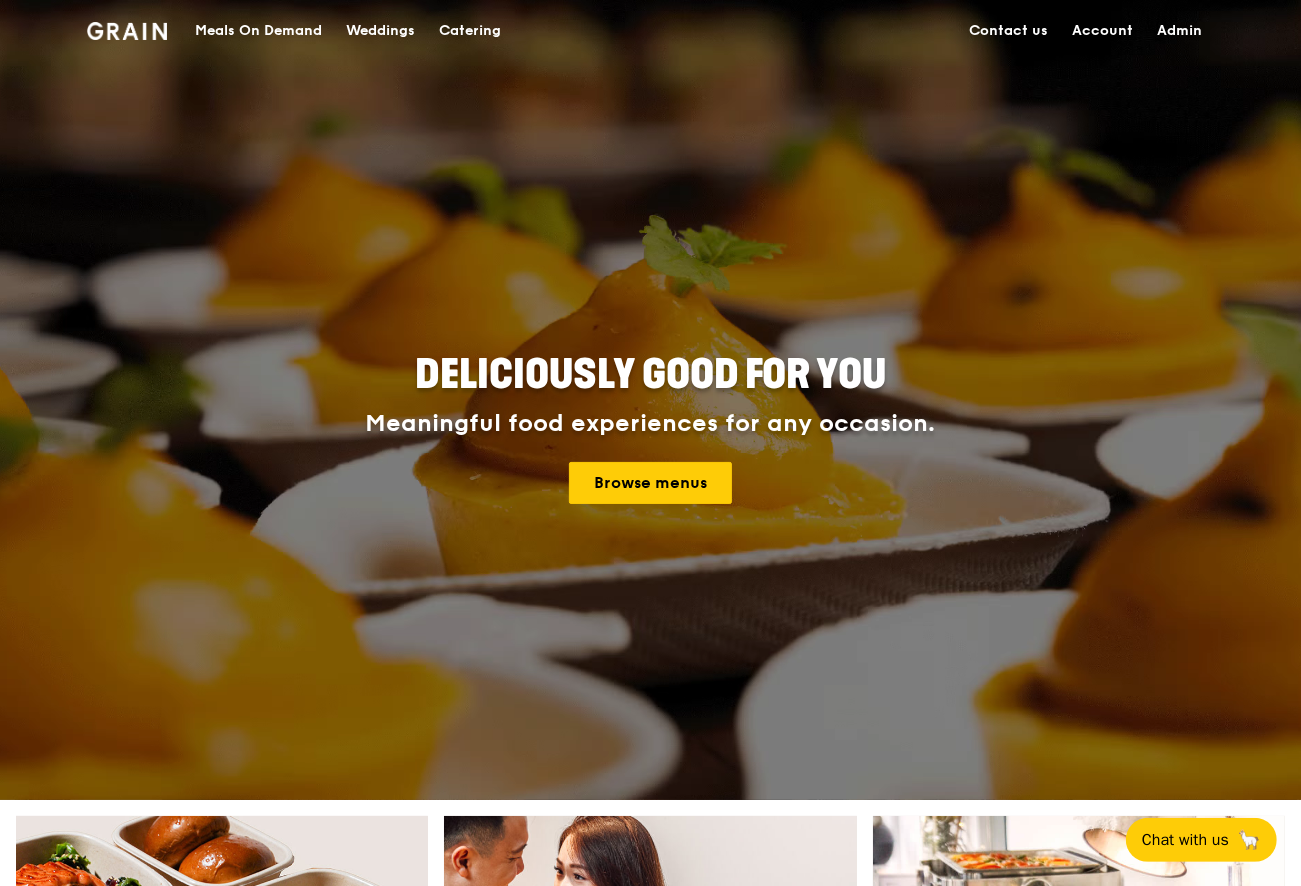 click on "Meals On Demand" at bounding box center (258, 31) 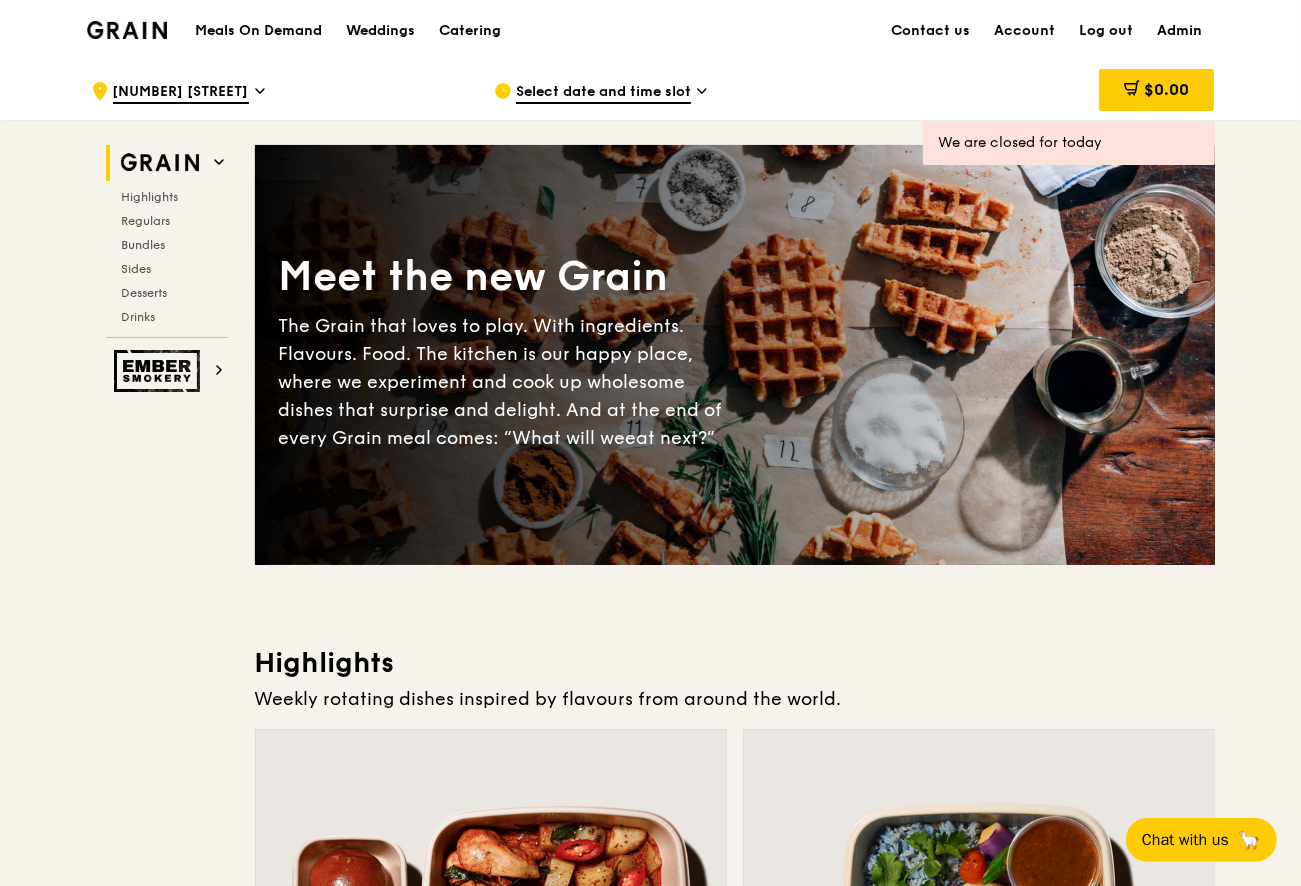 click on "Select date and time slot" at bounding box center (603, 93) 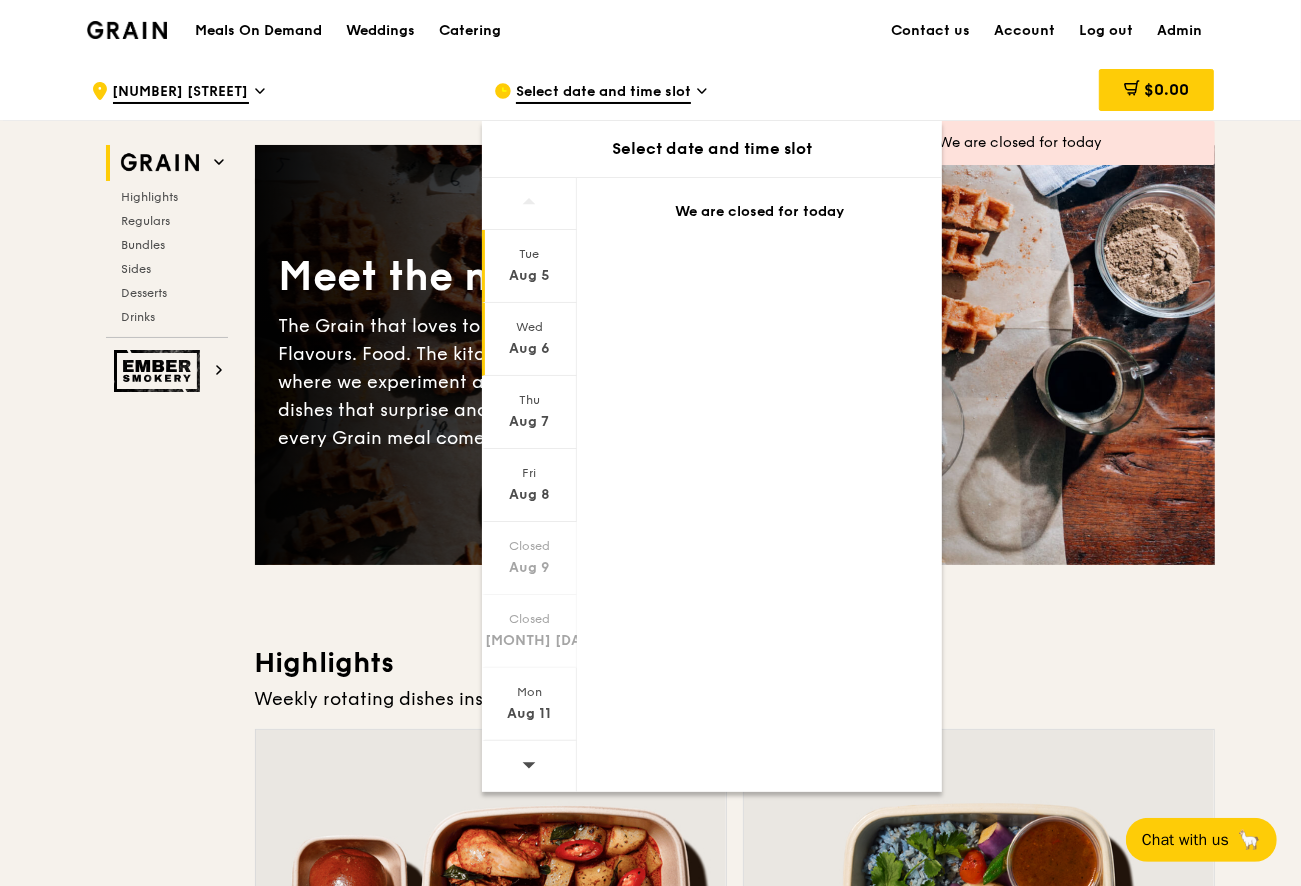click on "Wed" at bounding box center [529, 327] 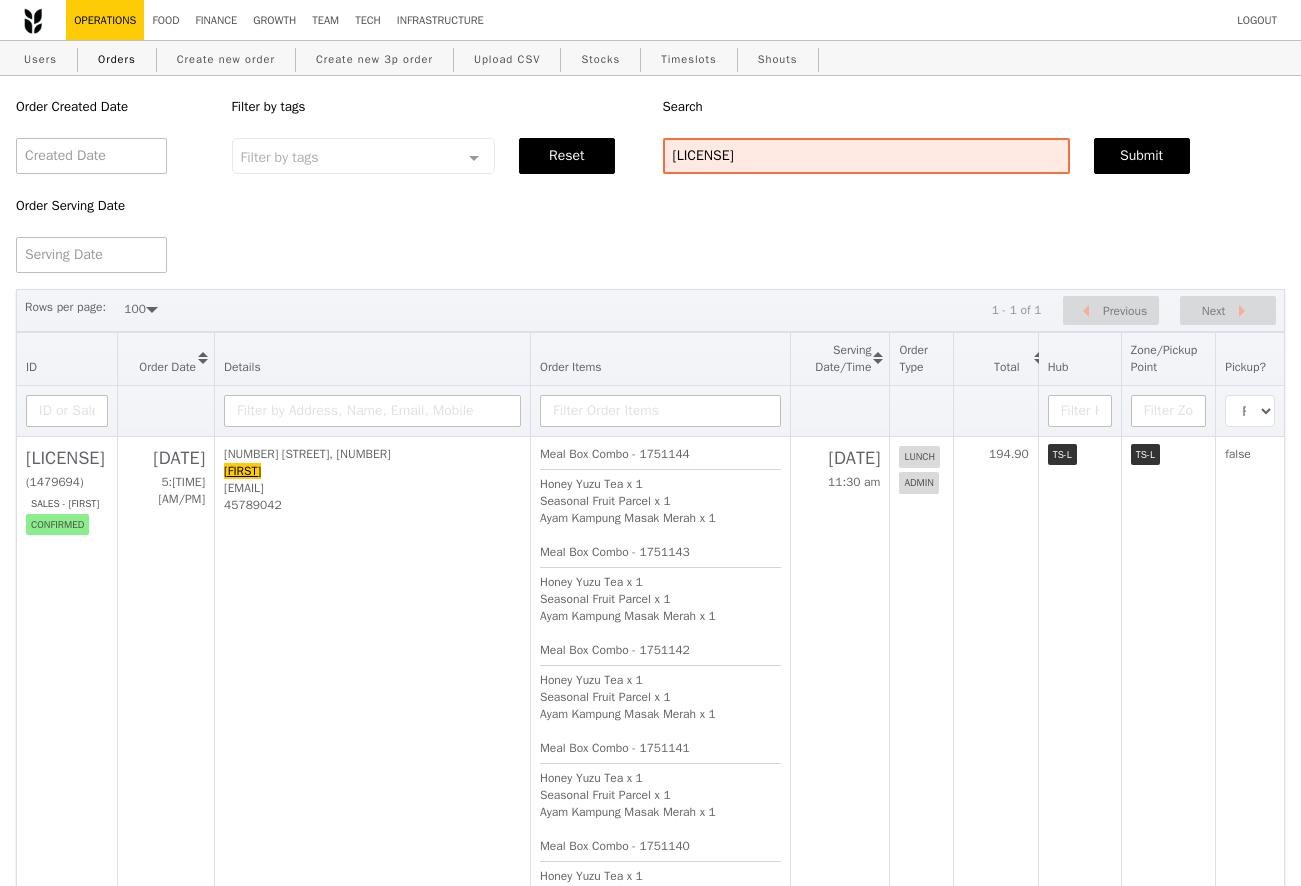 select on "100" 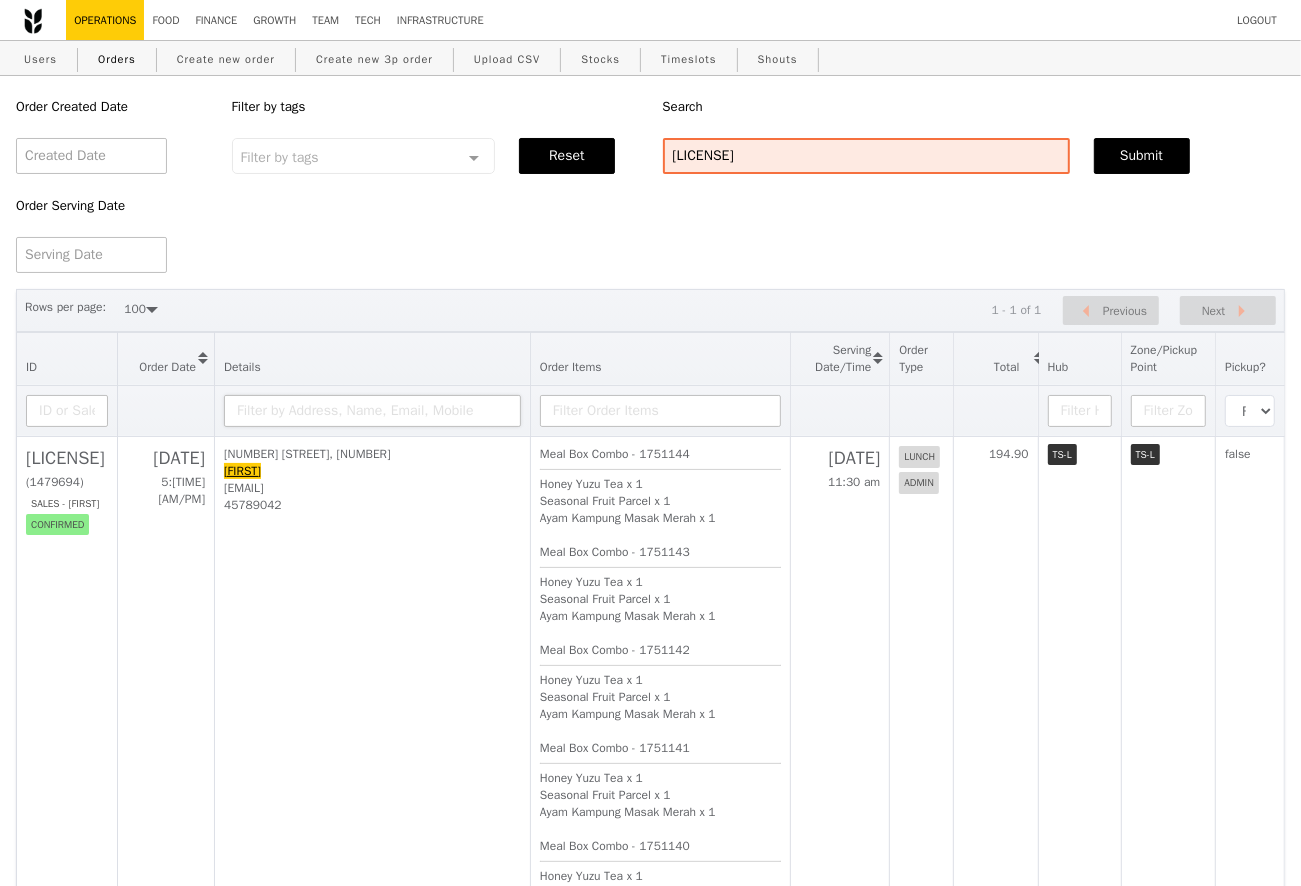 scroll, scrollTop: 0, scrollLeft: 0, axis: both 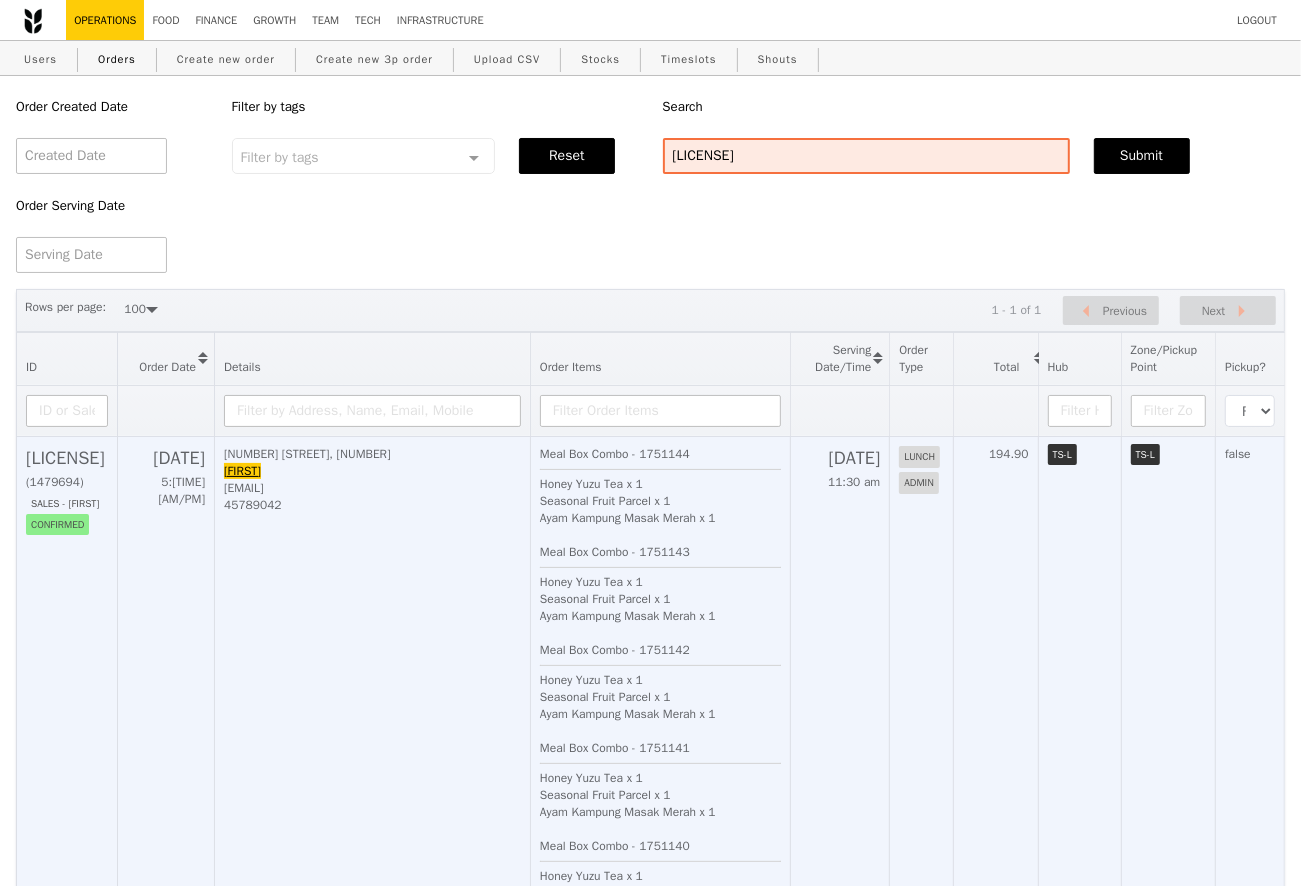 click on "[LICENSE]" at bounding box center [67, 458] 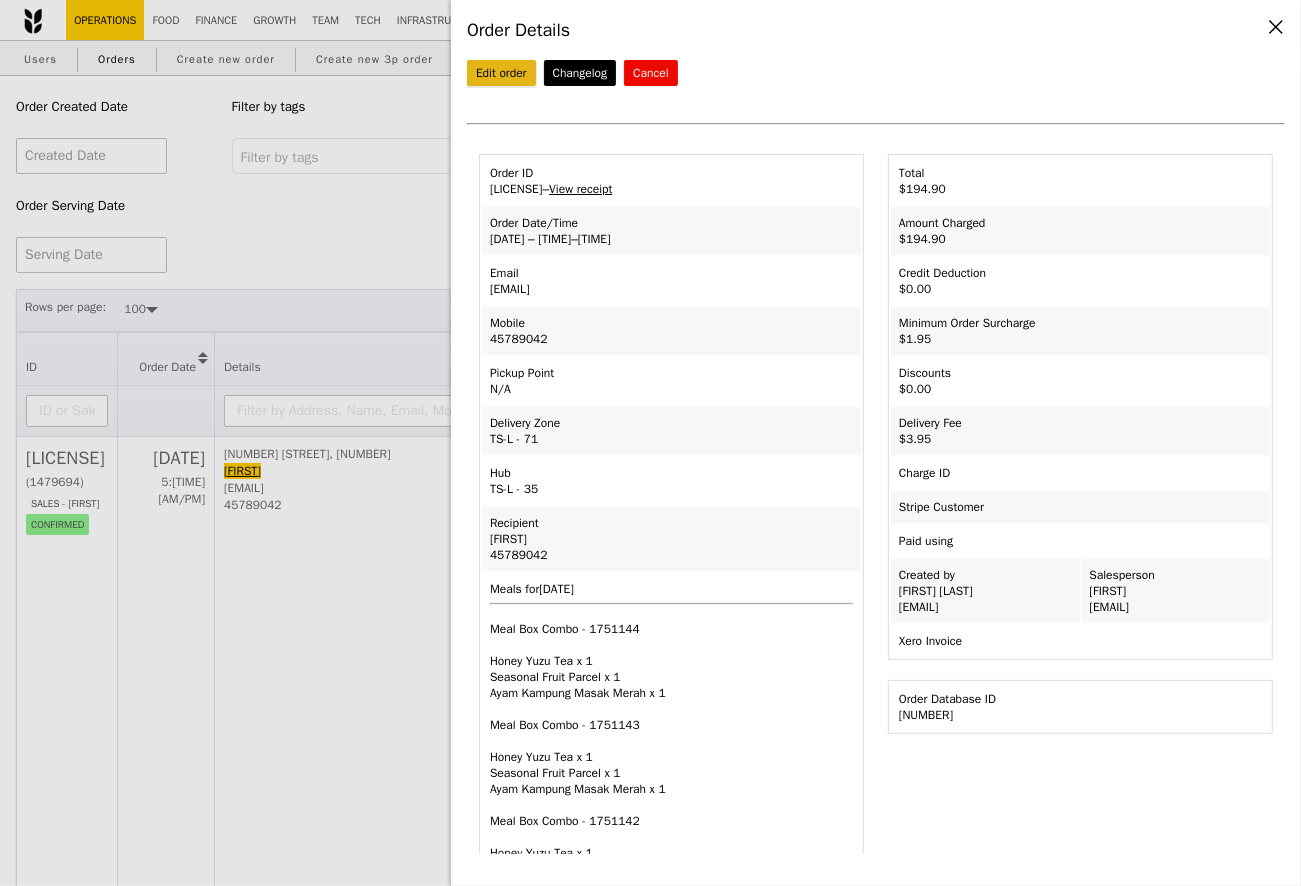 click on "Edit order" at bounding box center (501, 73) 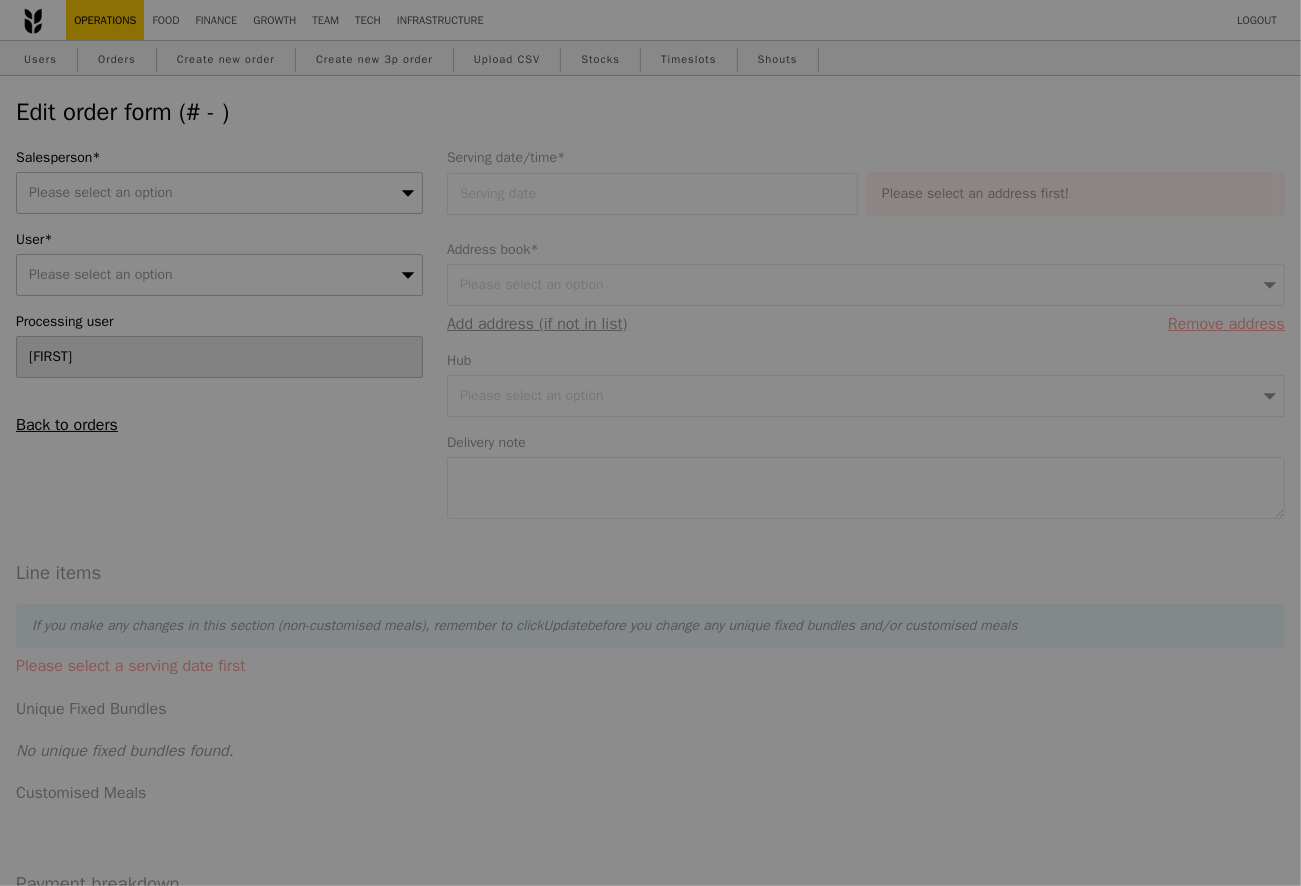 type on "[FIRST] [LAST]" 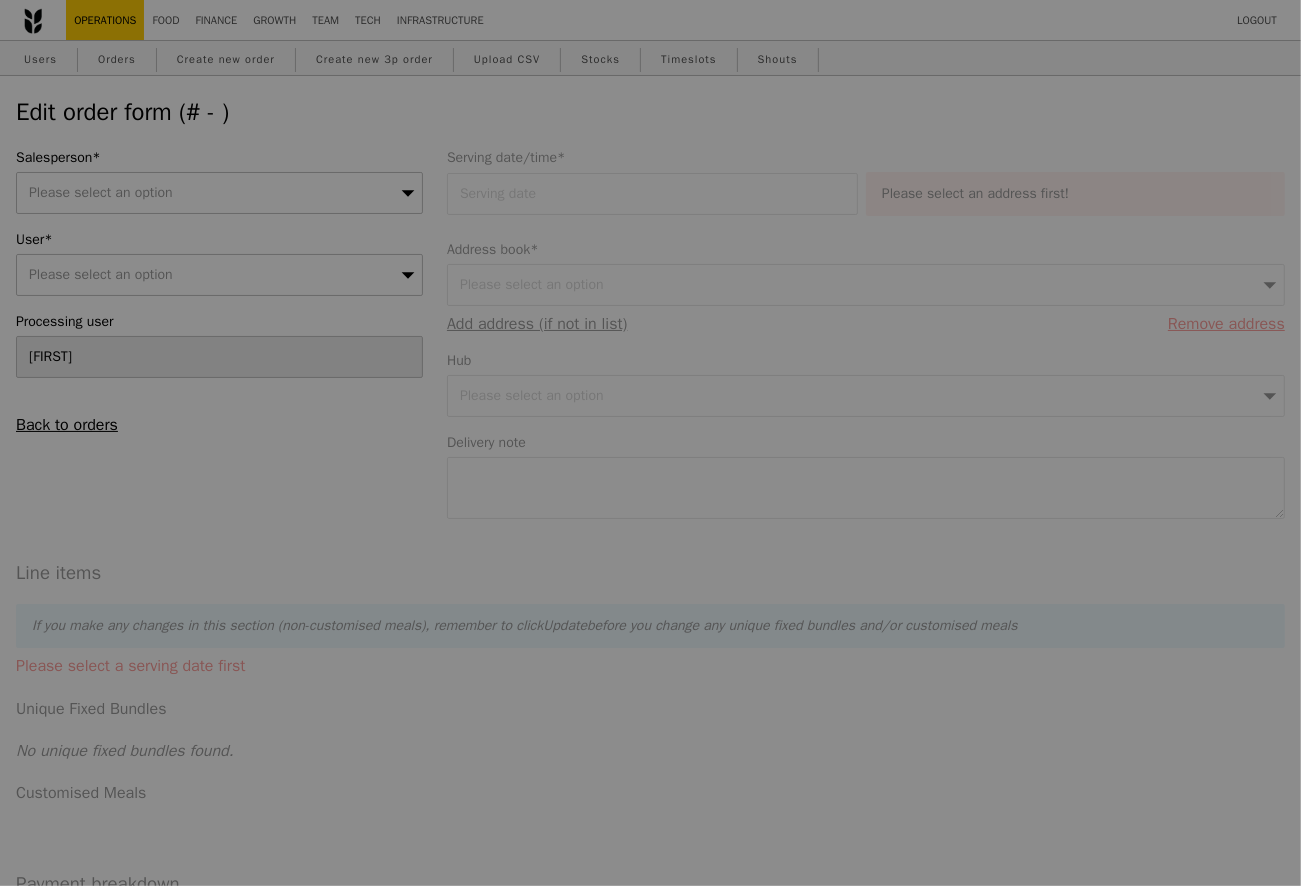 type on "[DATE]" 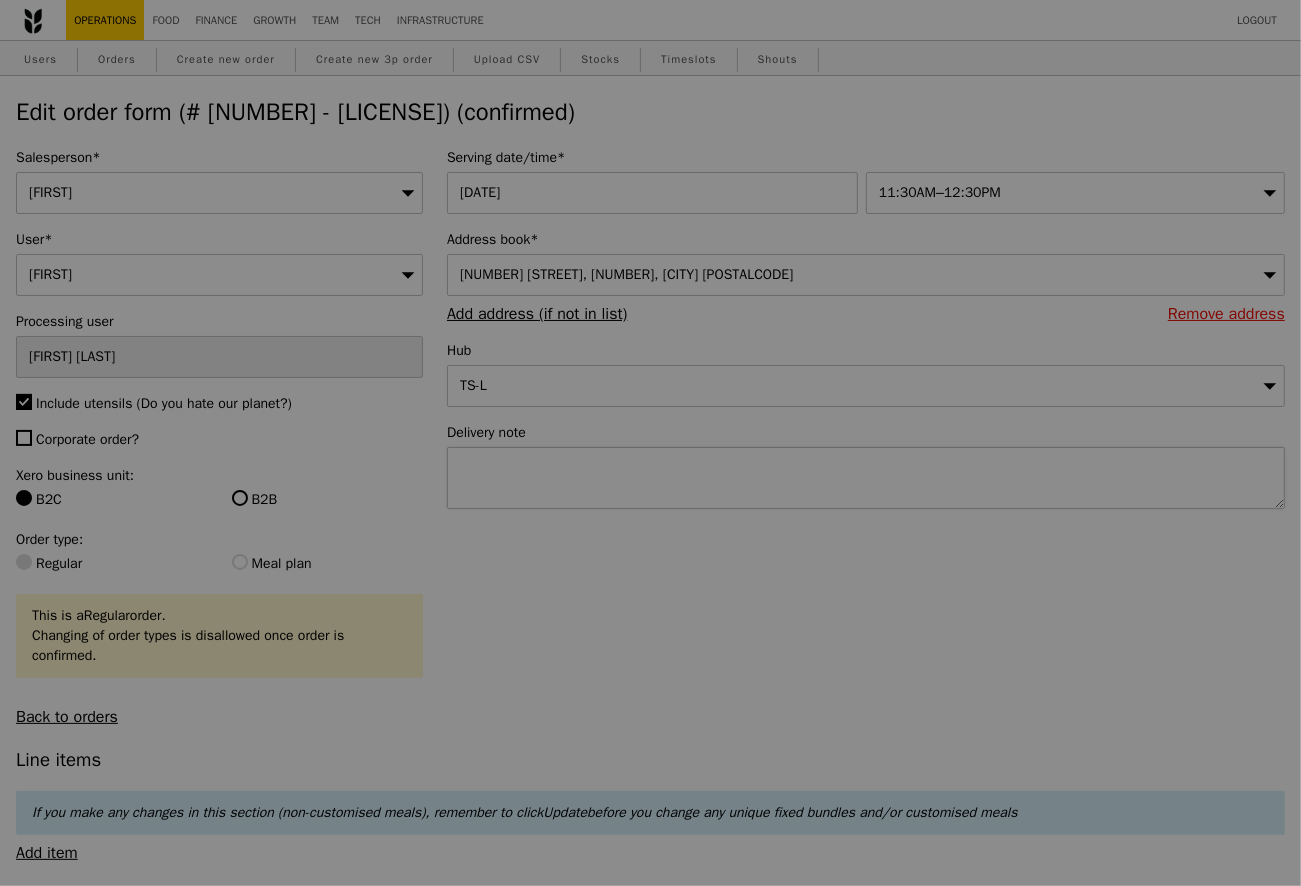 type on "Update" 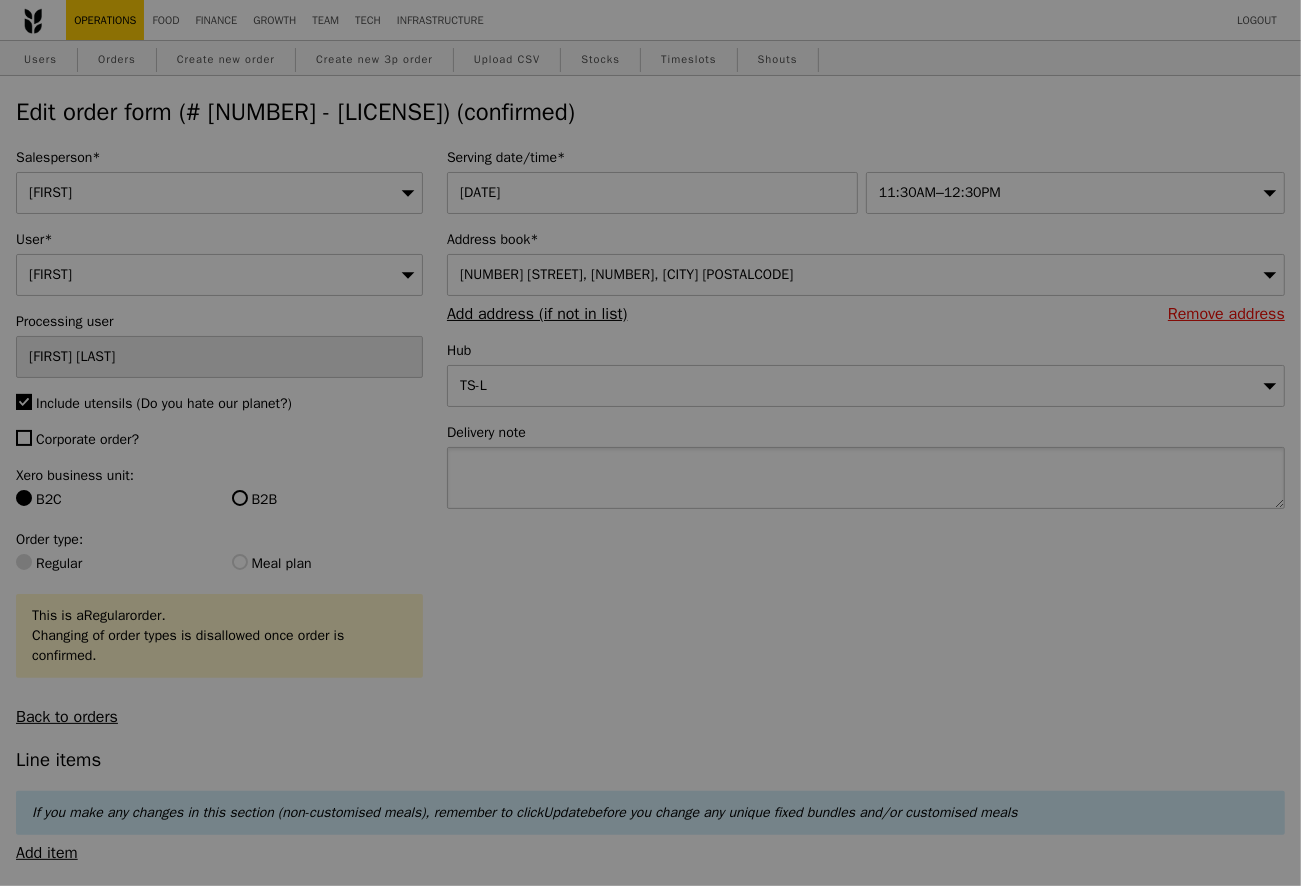 click at bounding box center [866, 478] 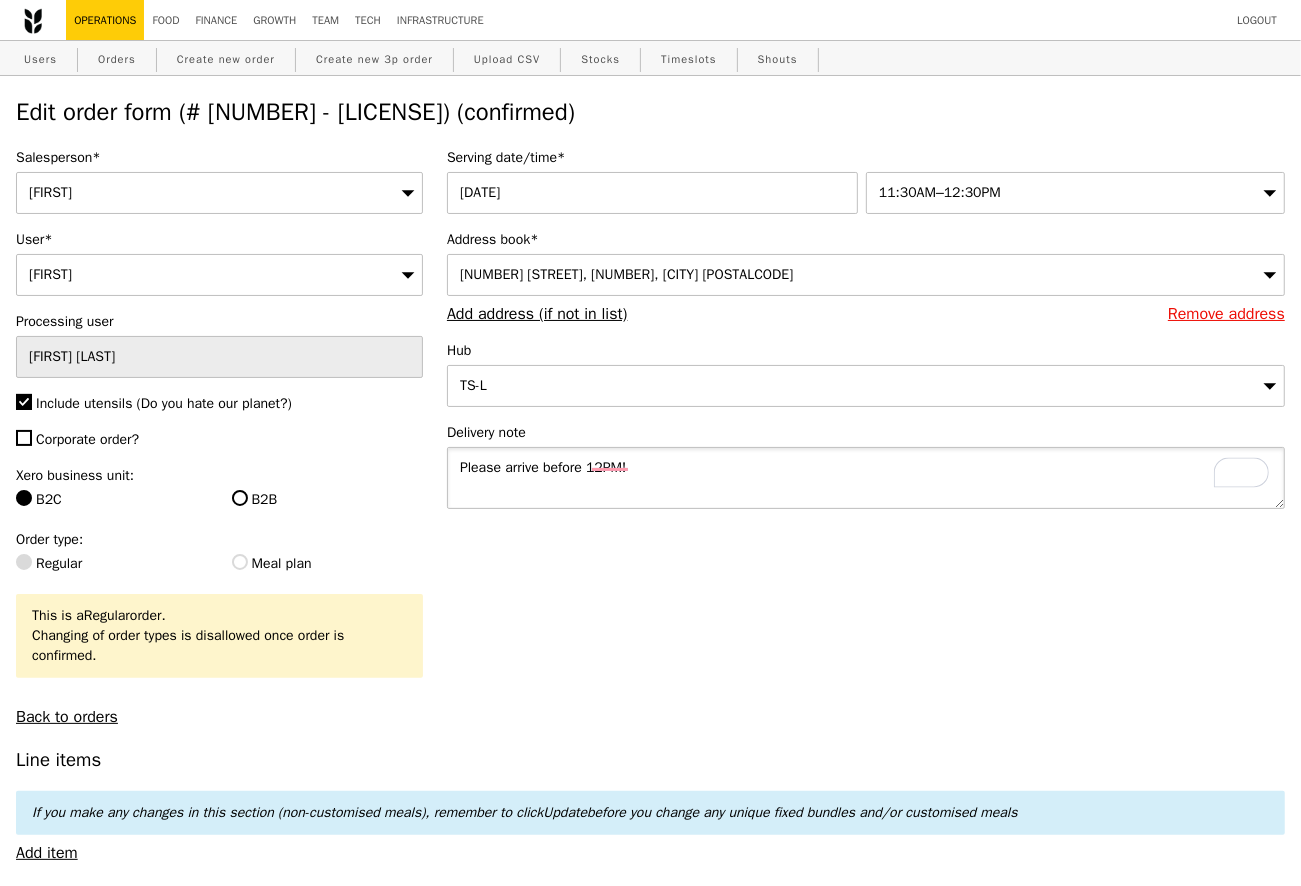 type on "Please arrive before 12PM!" 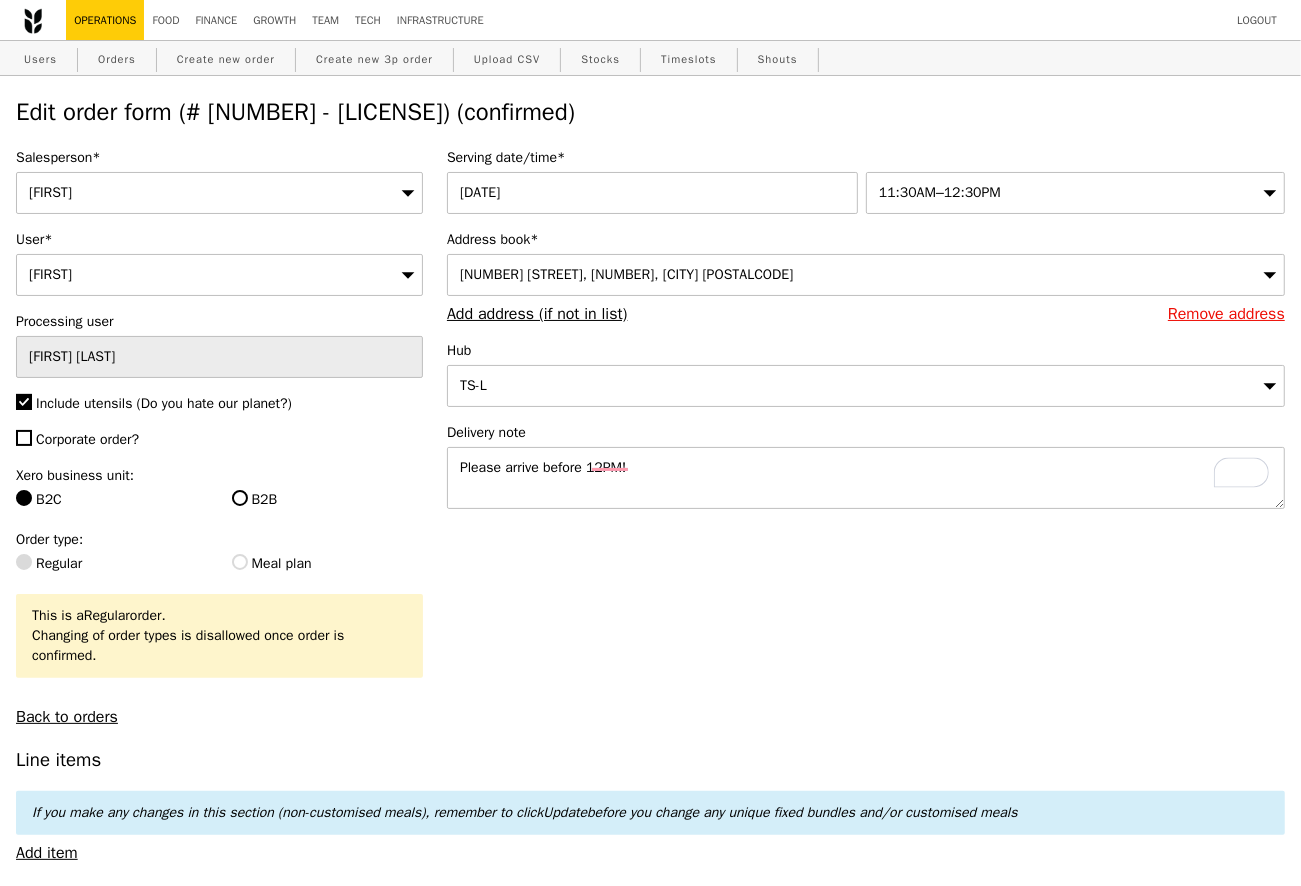 click on "B2B" at bounding box center [327, 500] 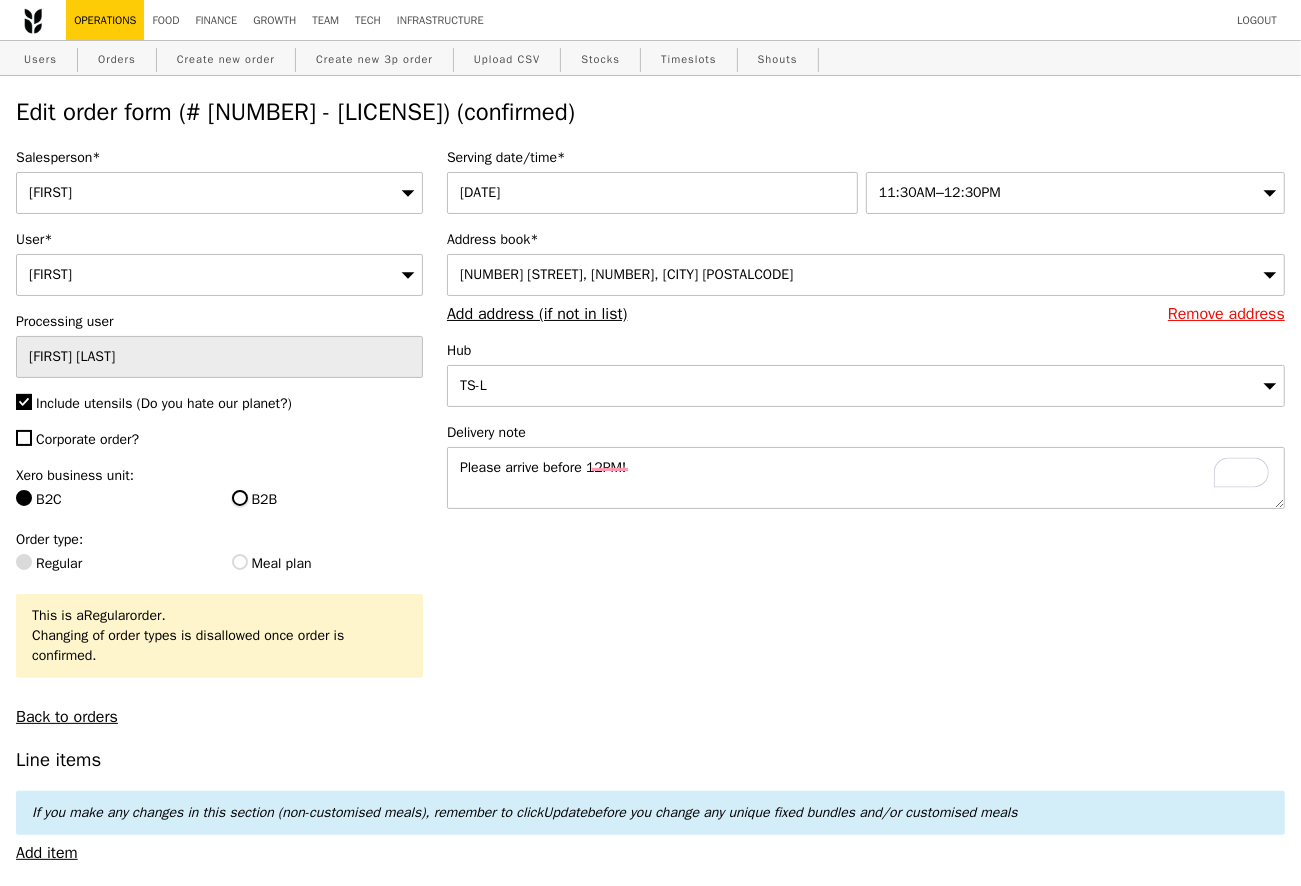 click on "B2B" at bounding box center (240, 498) 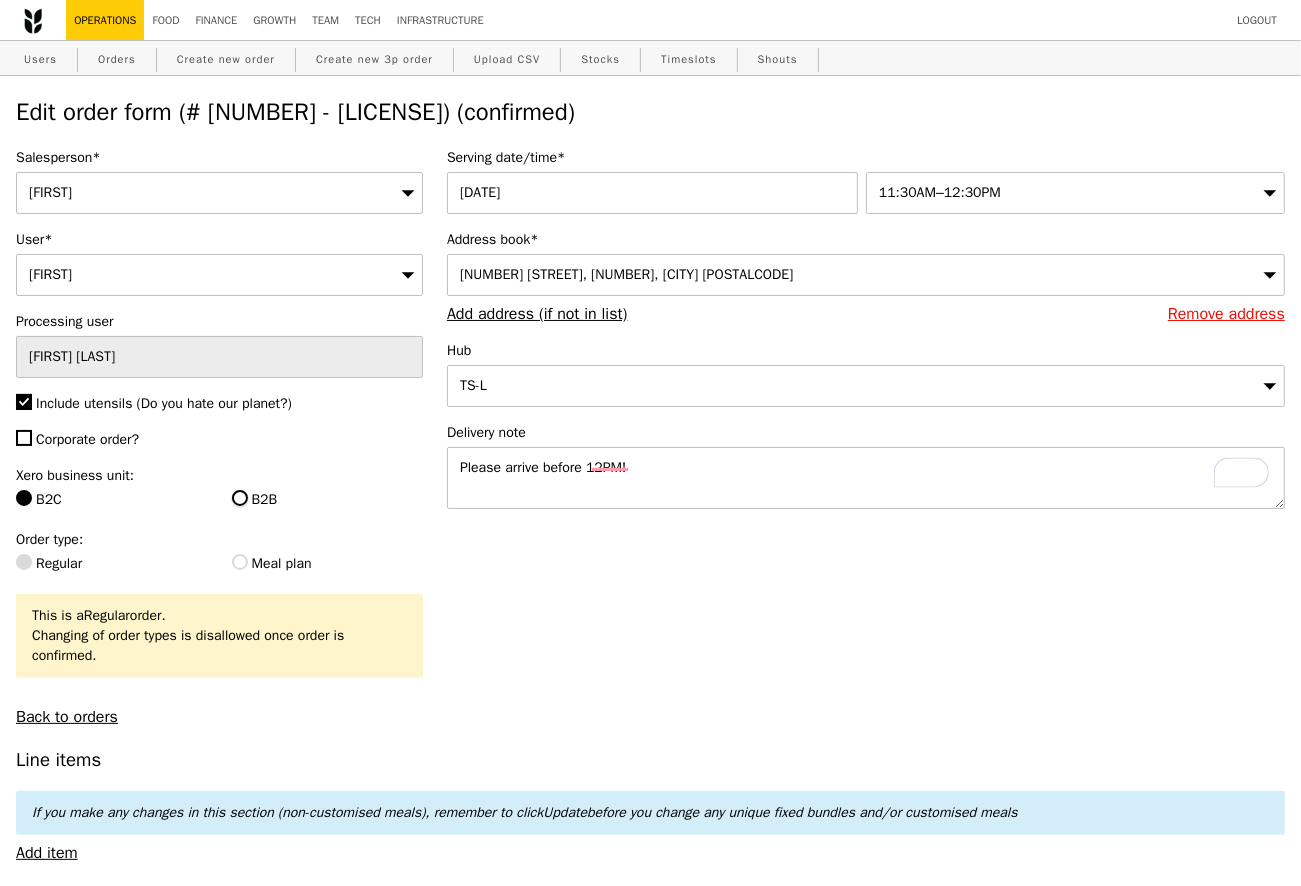 radio on "true" 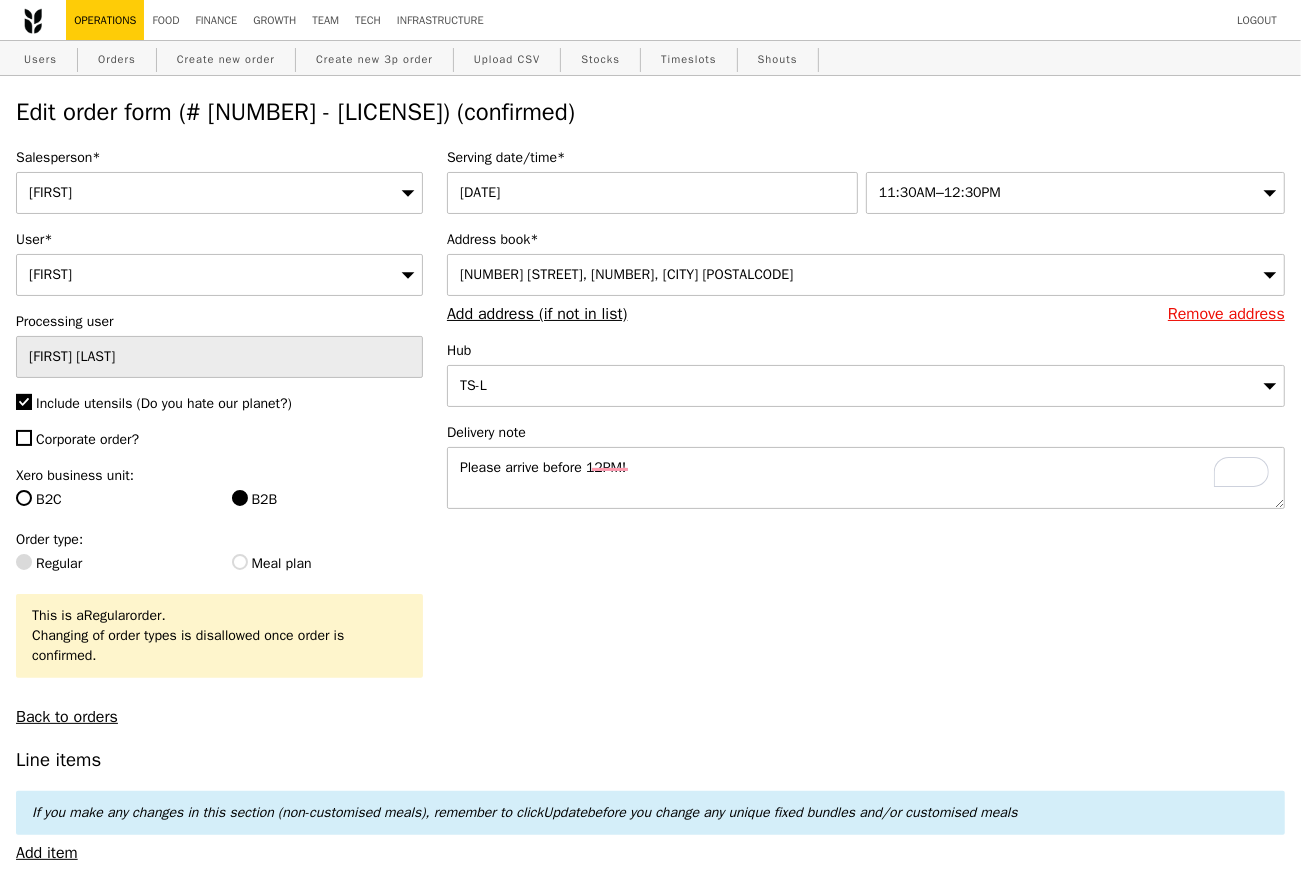 click on "Corporate order?" at bounding box center (87, 439) 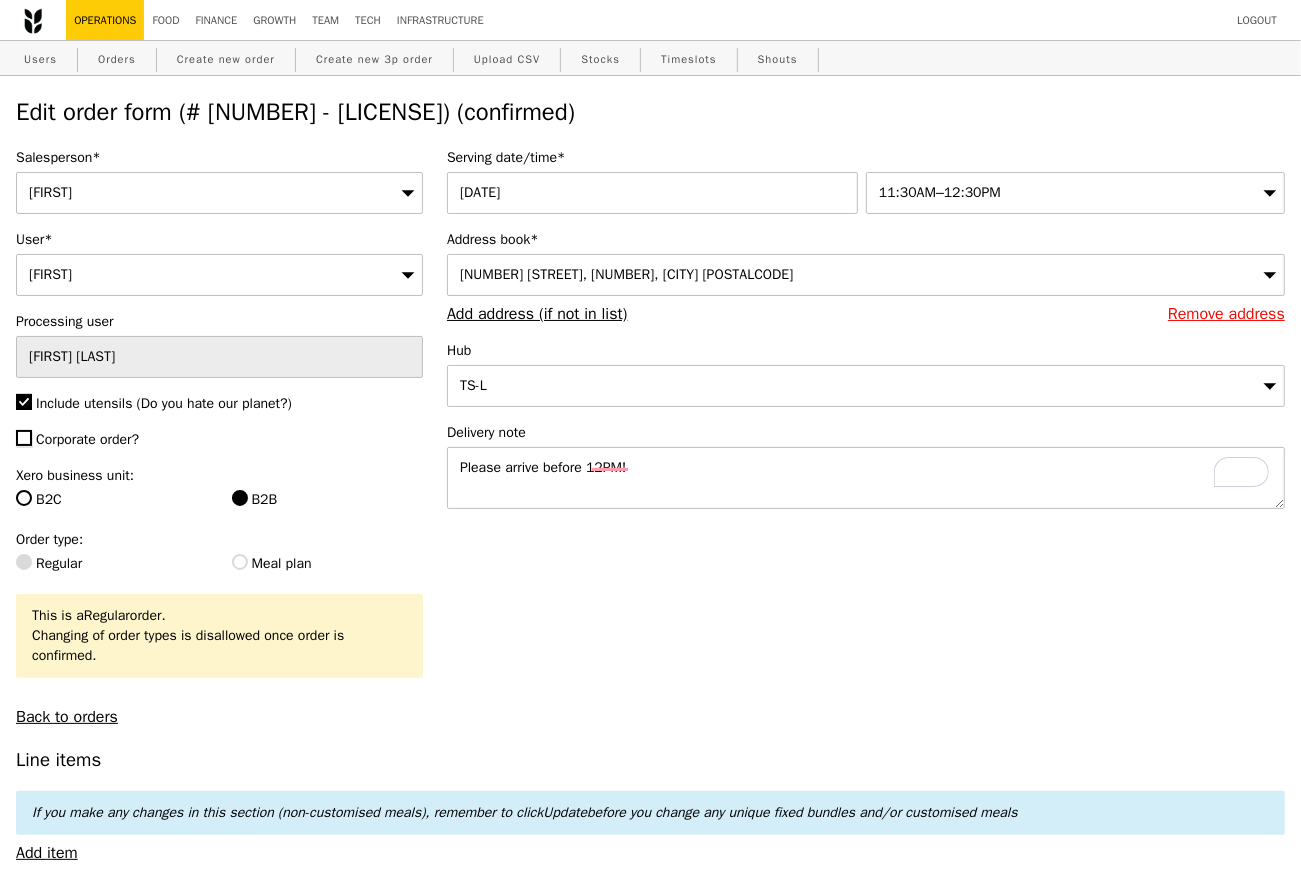 click on "Corporate order?" at bounding box center [24, 438] 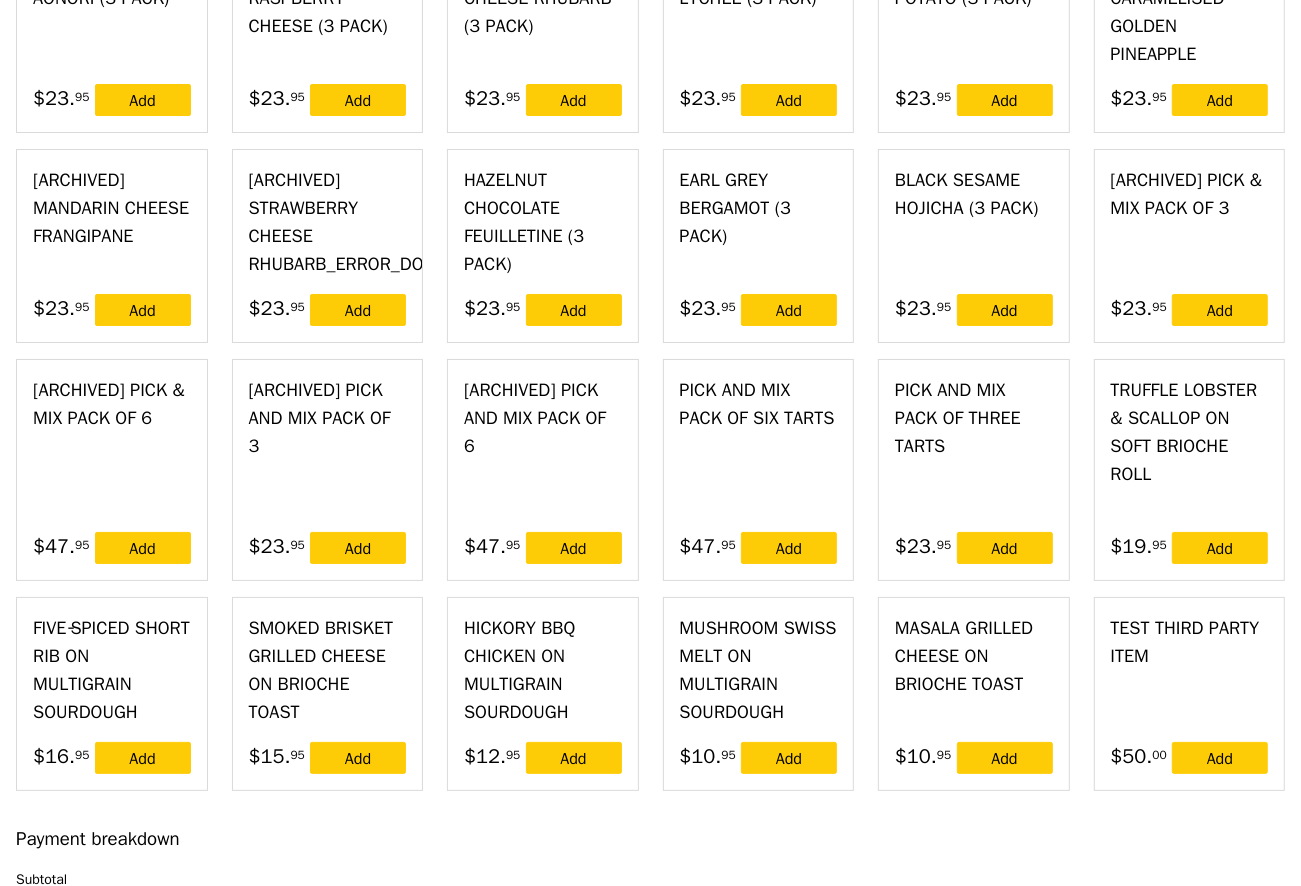 scroll, scrollTop: 5917, scrollLeft: 0, axis: vertical 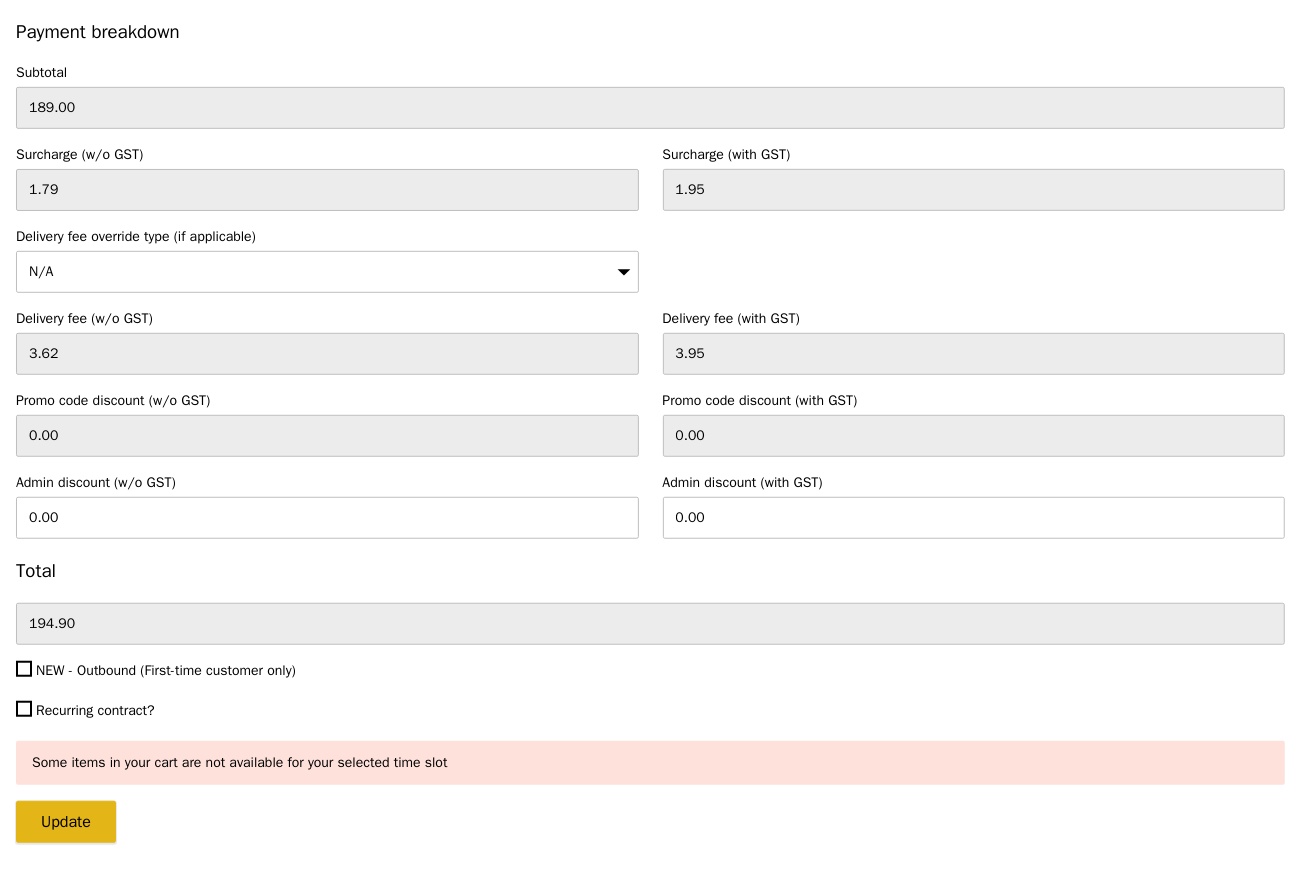 click on "Update" at bounding box center (66, 822) 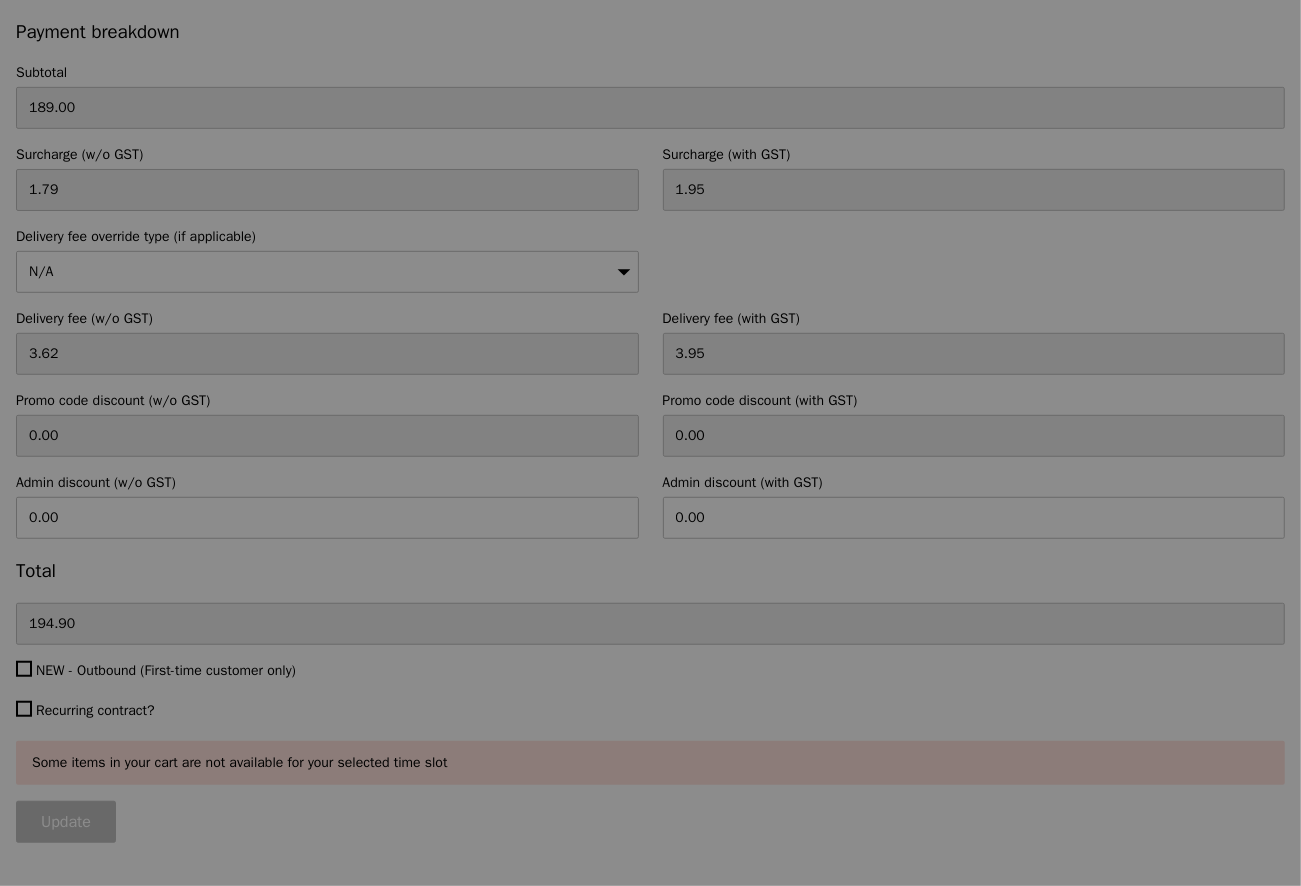 scroll, scrollTop: 0, scrollLeft: 0, axis: both 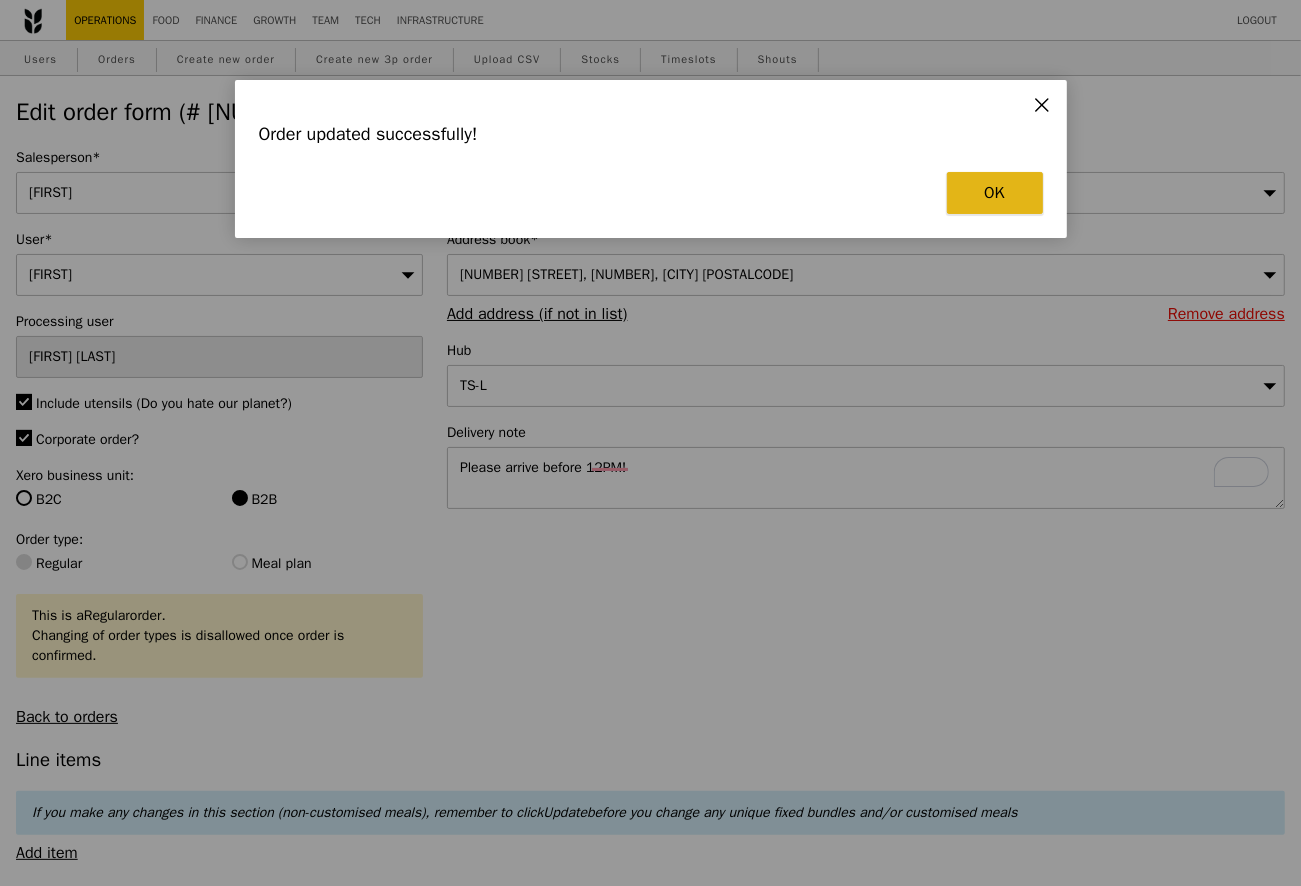 click on "OK" at bounding box center (995, 193) 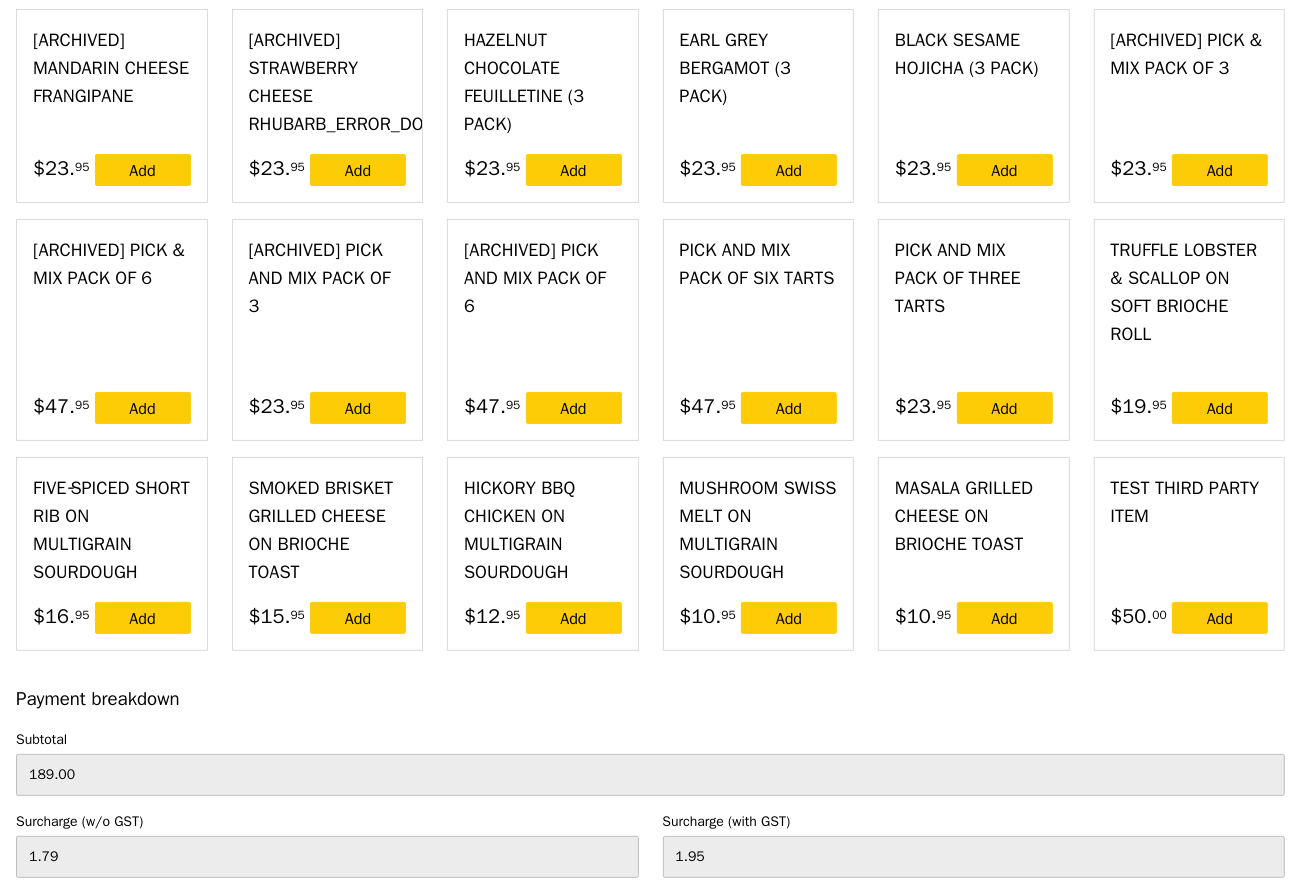 scroll, scrollTop: 5917, scrollLeft: 0, axis: vertical 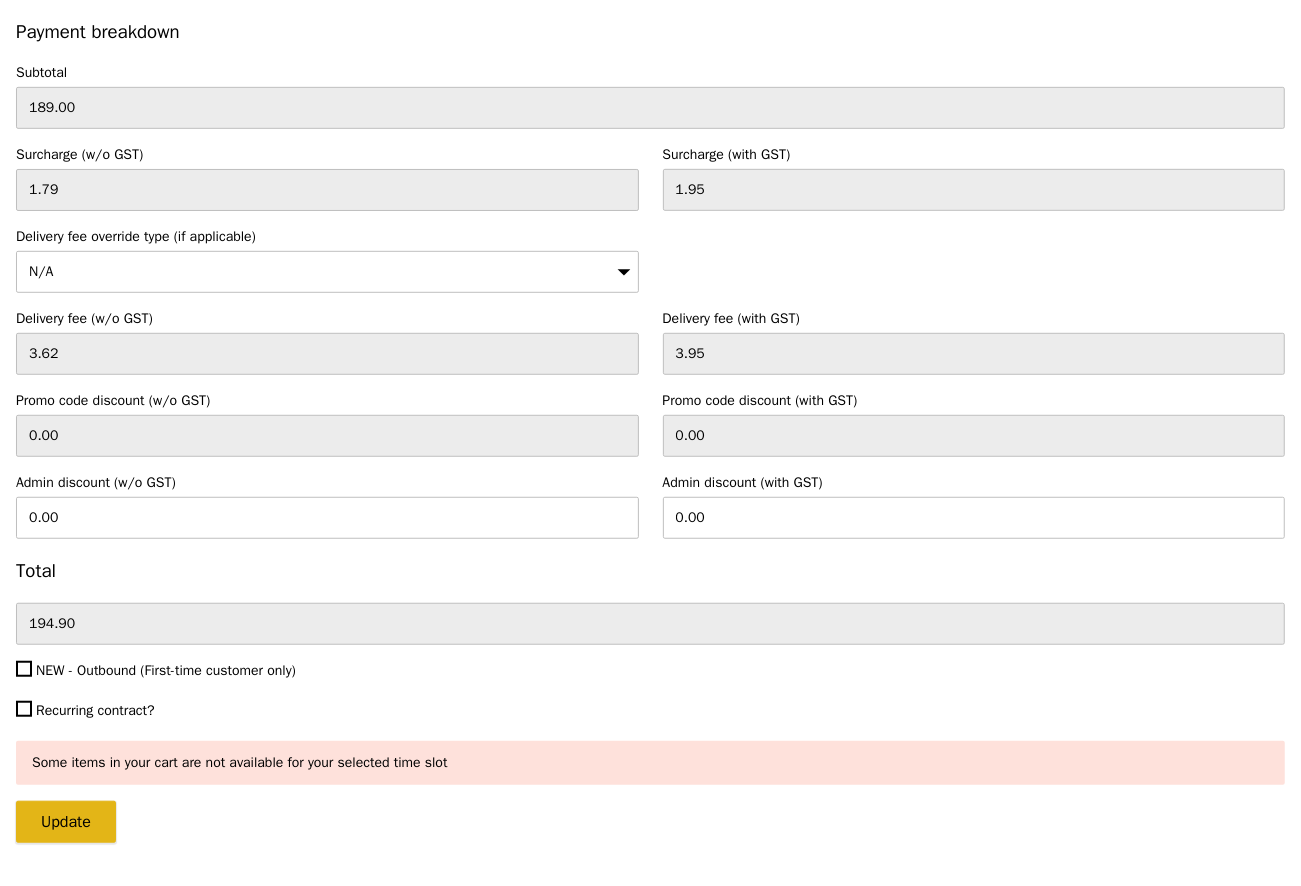 click on "Update" at bounding box center (66, 822) 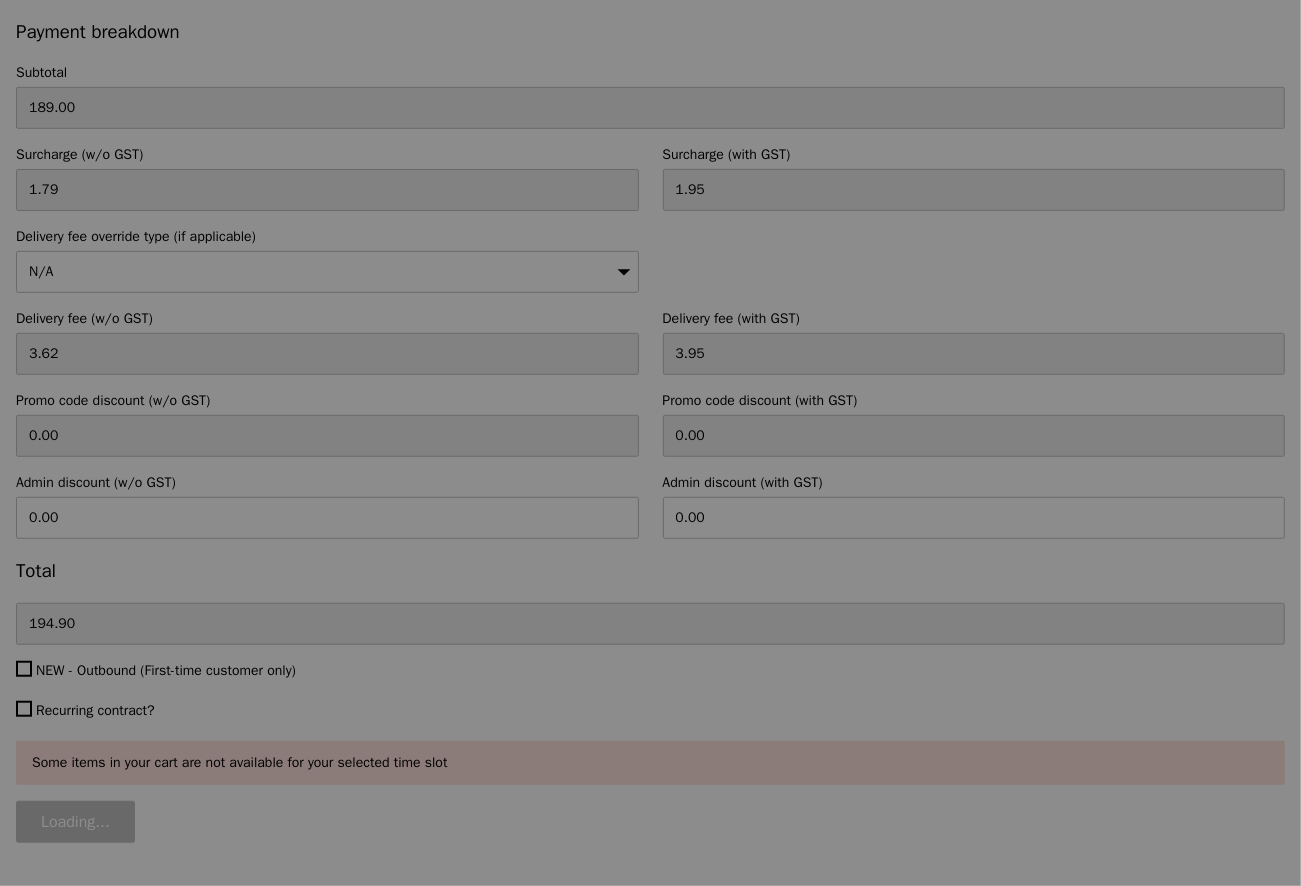 type on "Update" 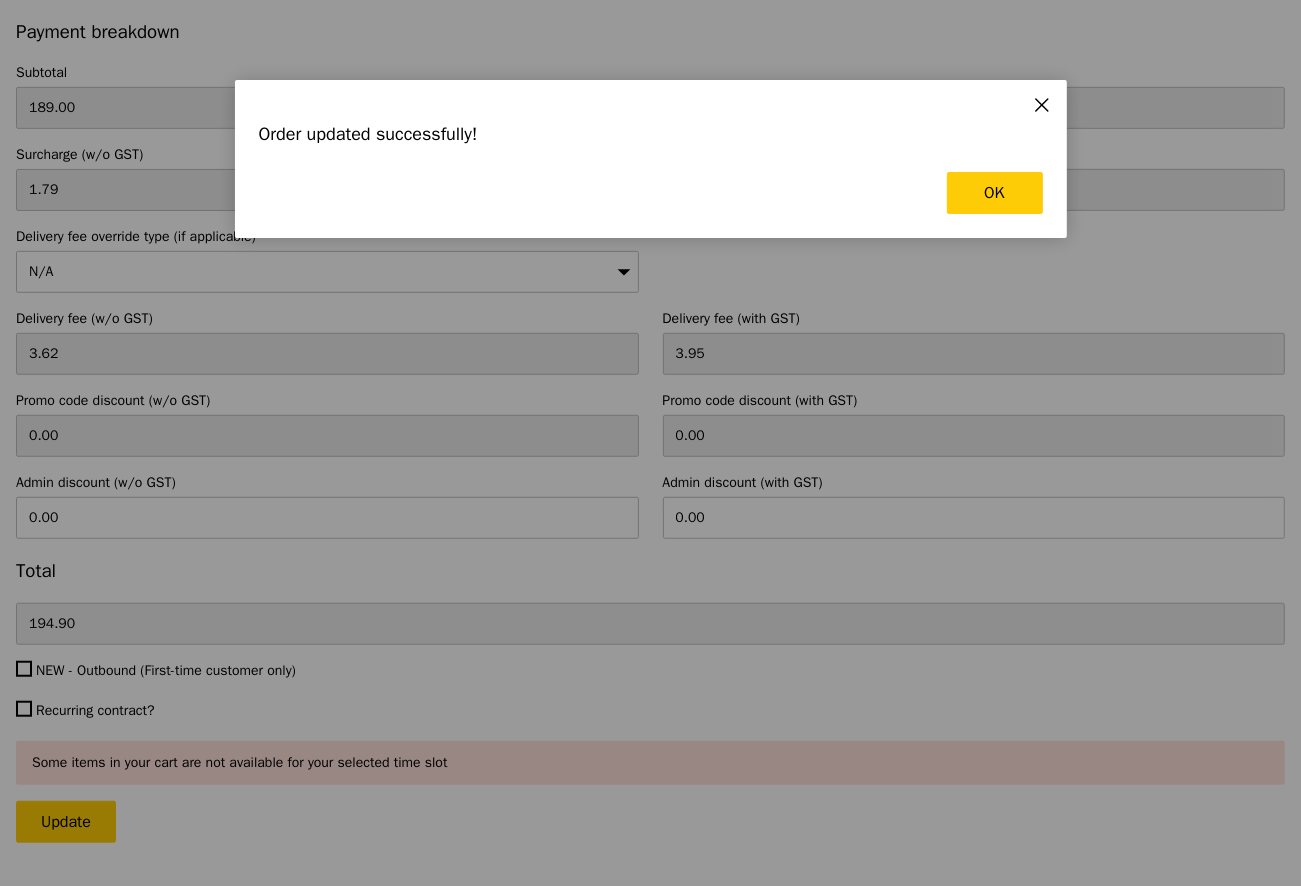 scroll, scrollTop: 0, scrollLeft: 0, axis: both 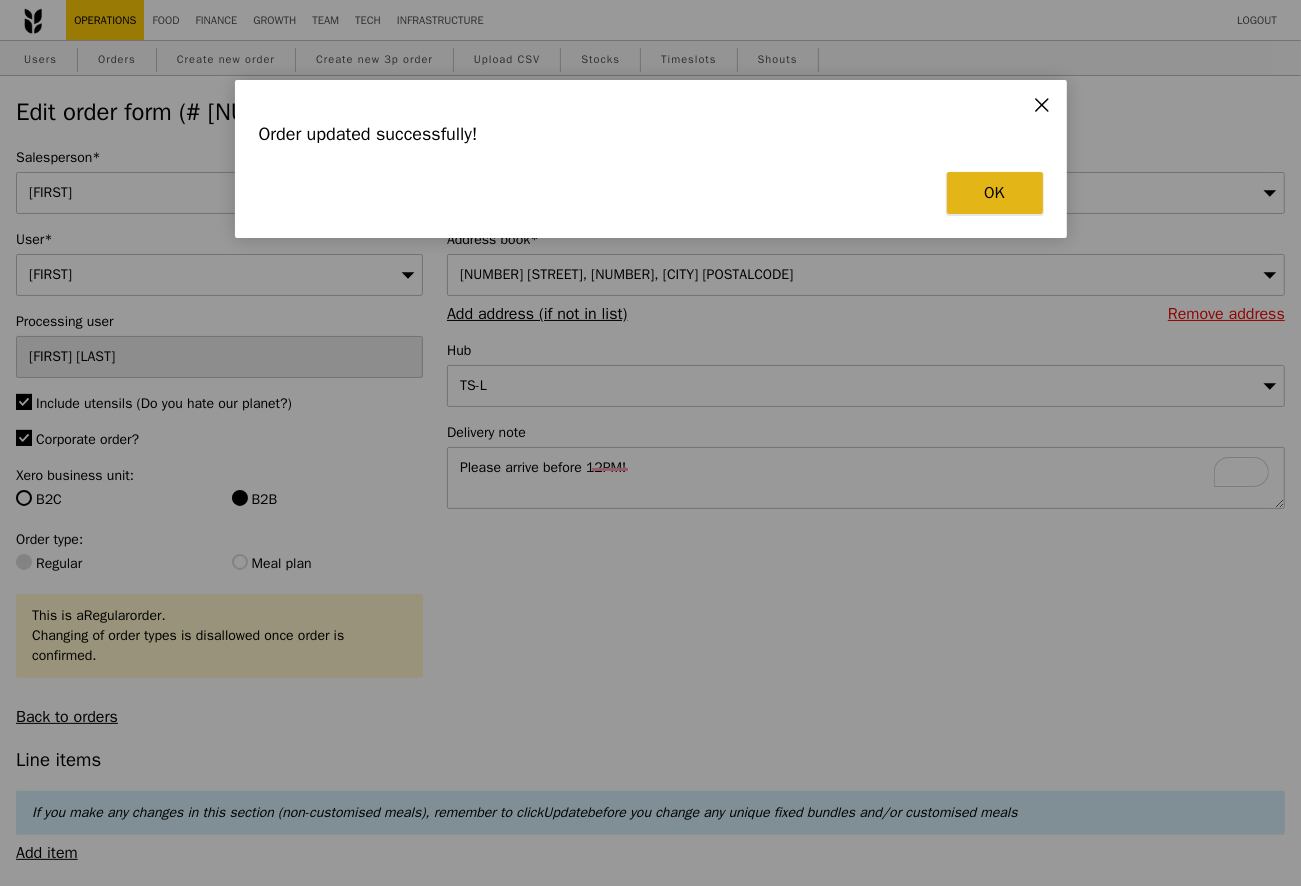 click on "OK" at bounding box center [995, 193] 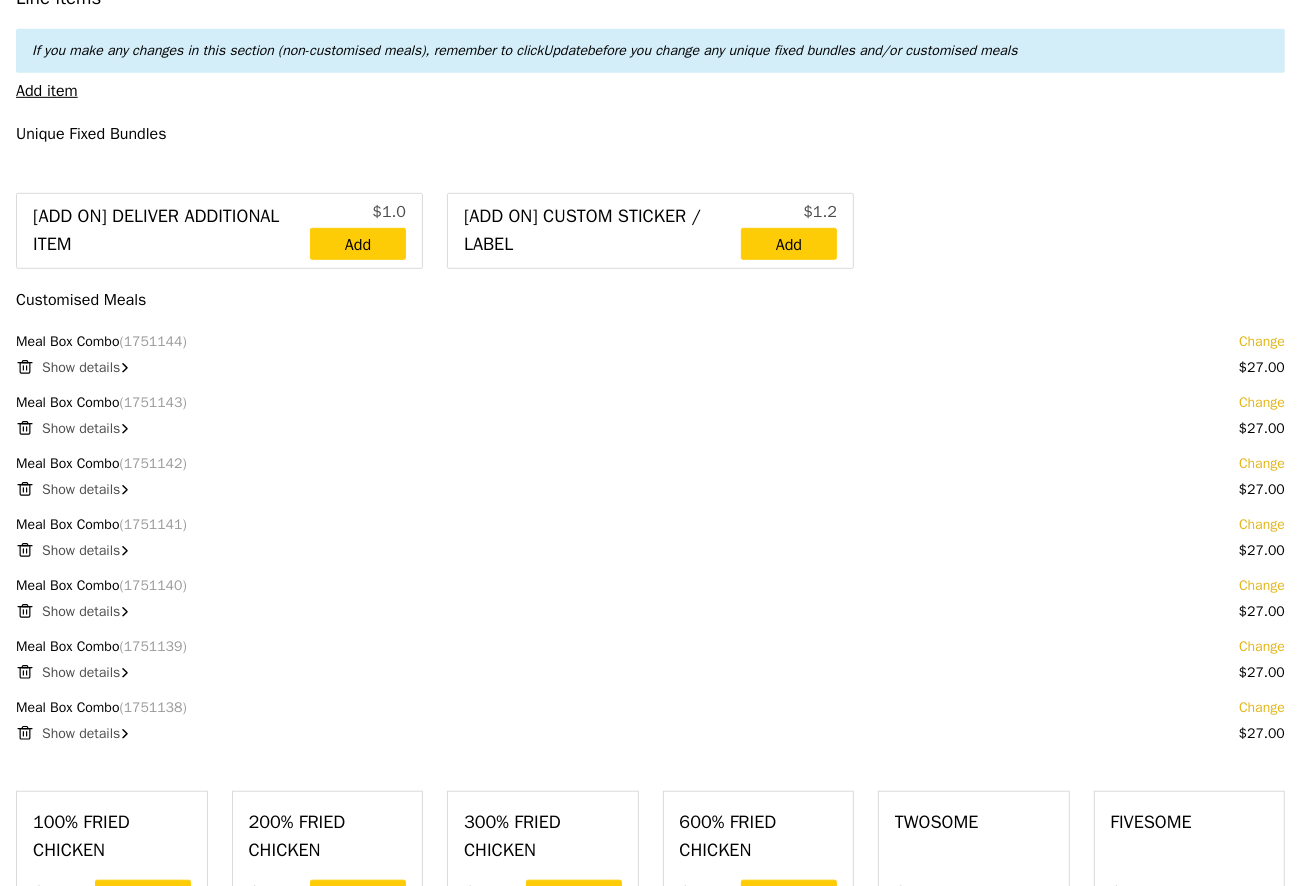 scroll, scrollTop: 0, scrollLeft: 0, axis: both 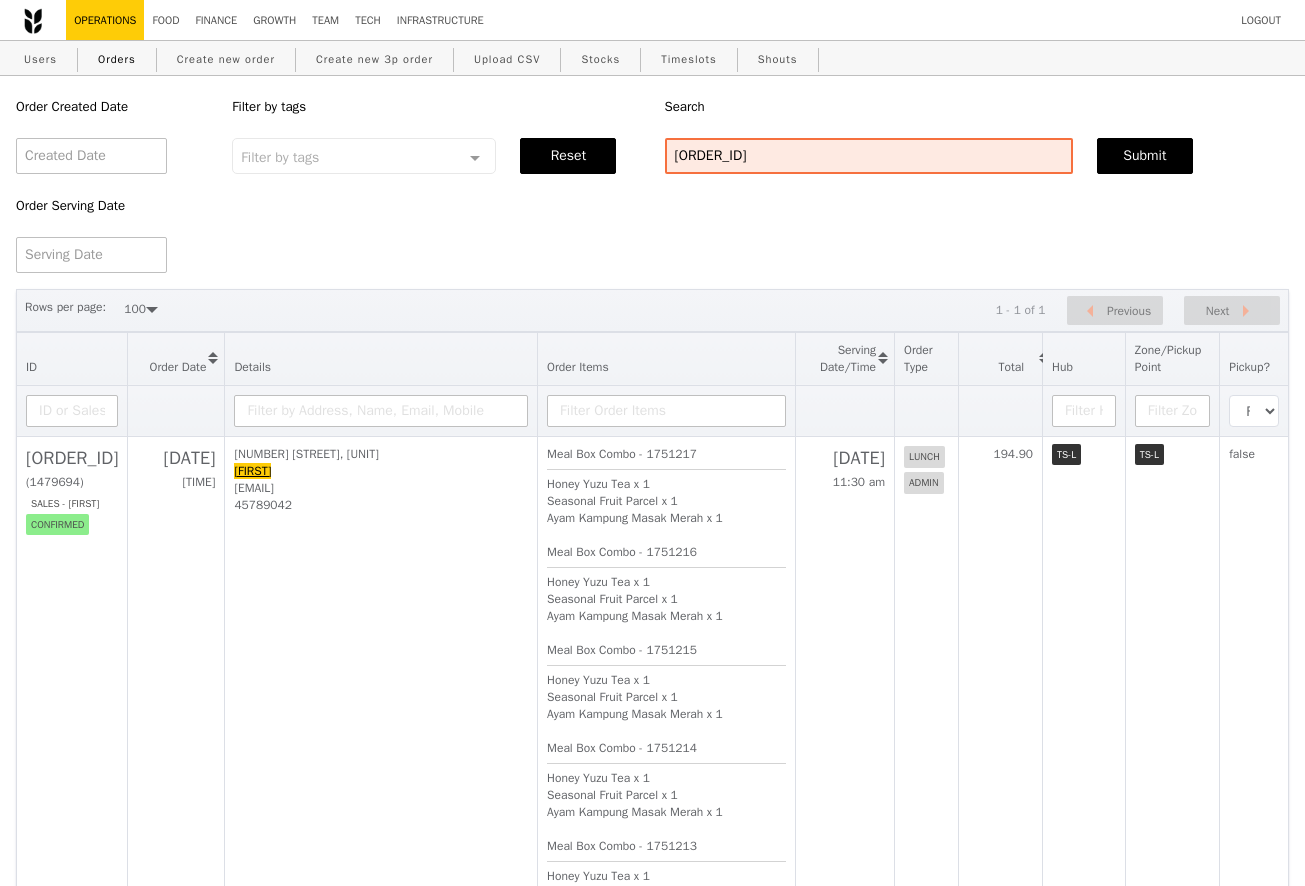 select on "100" 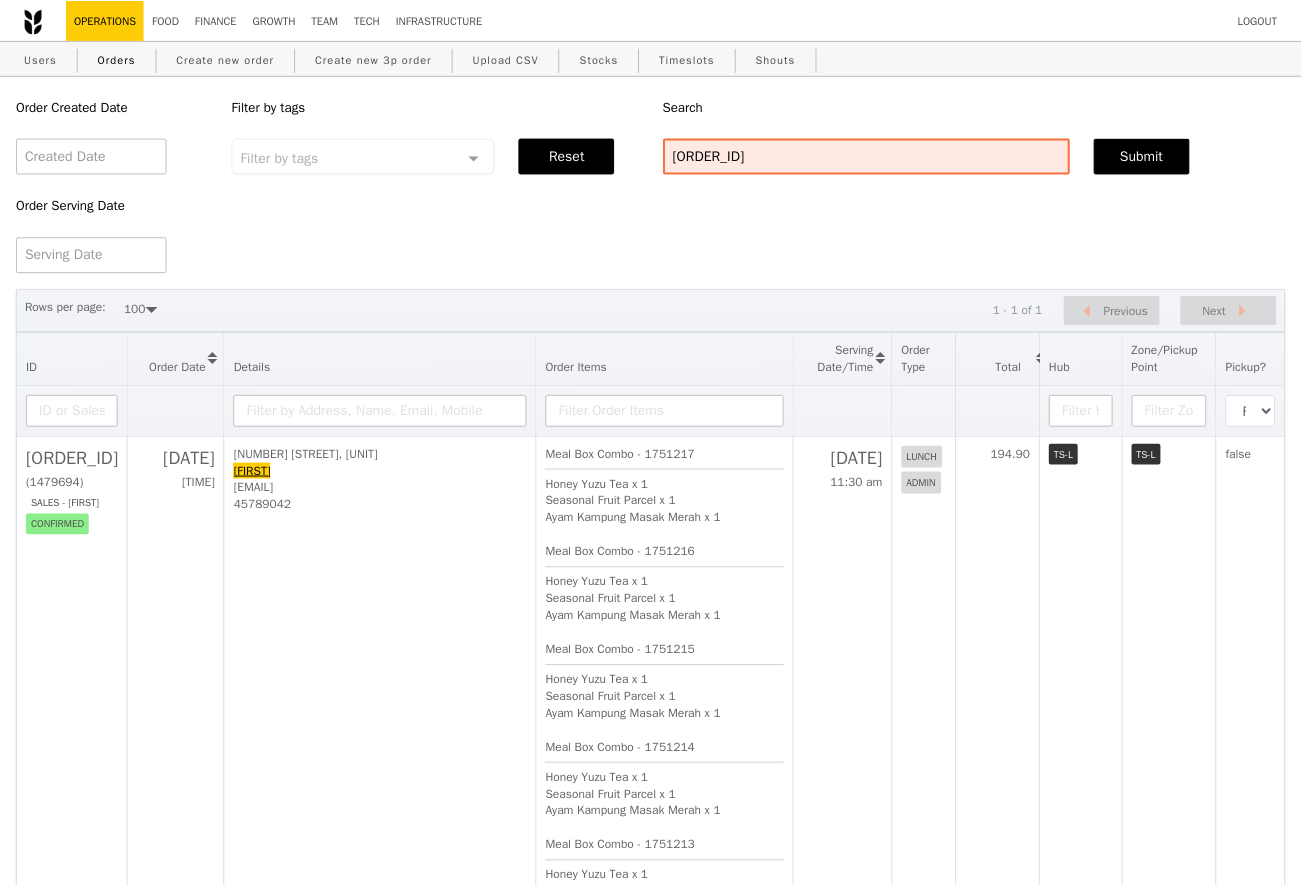 scroll, scrollTop: 0, scrollLeft: 0, axis: both 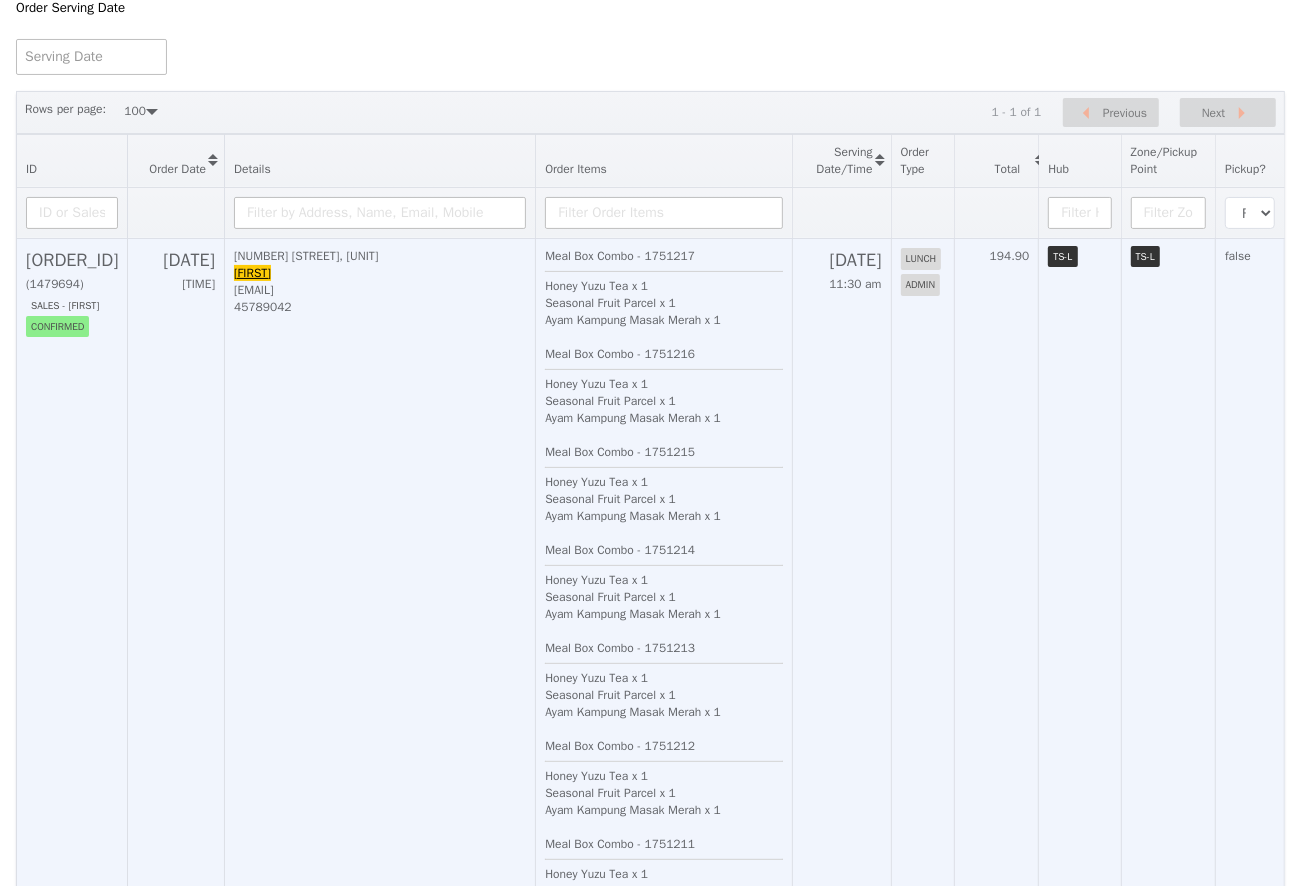 click on "[LICENSE]" at bounding box center (72, 260) 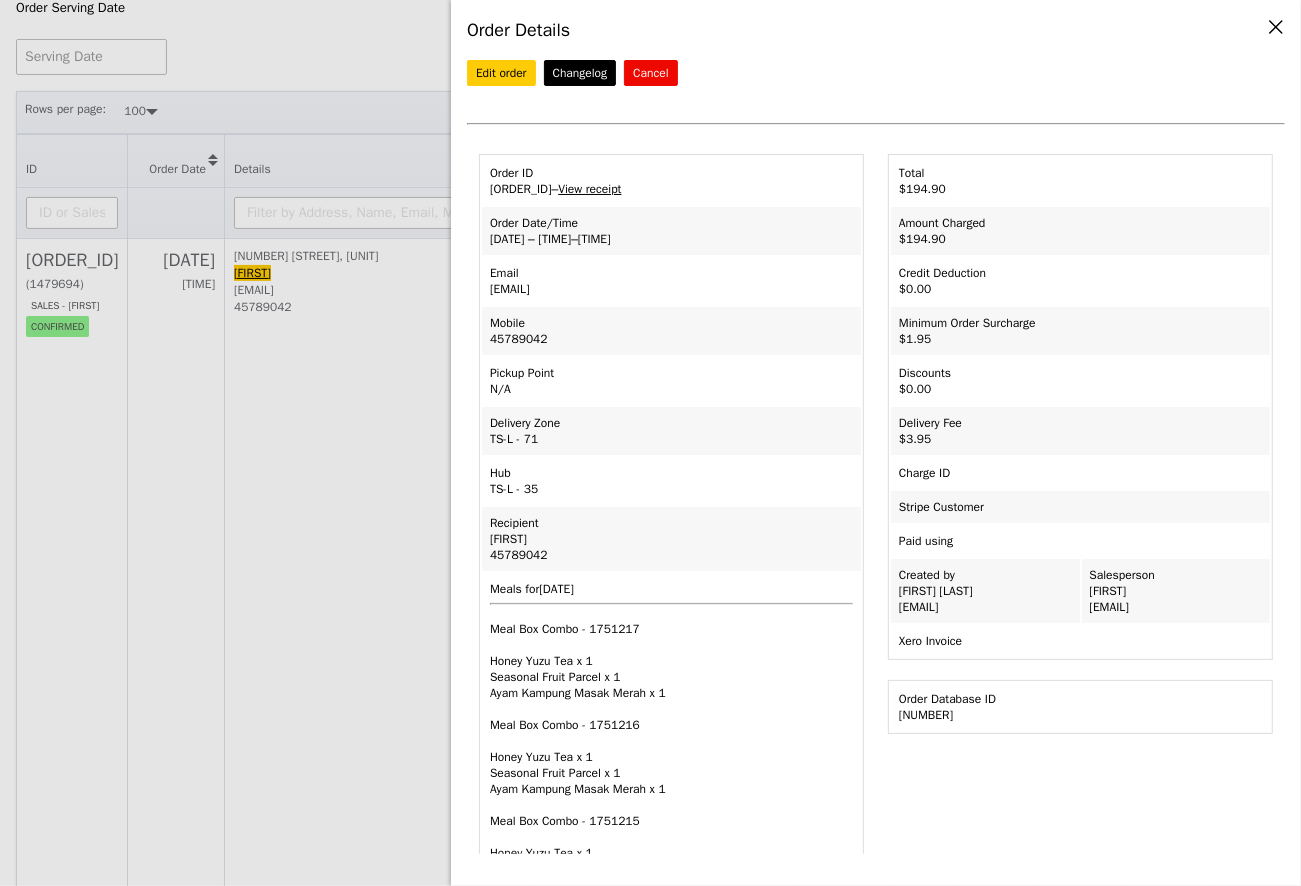 scroll, scrollTop: 24, scrollLeft: 0, axis: vertical 